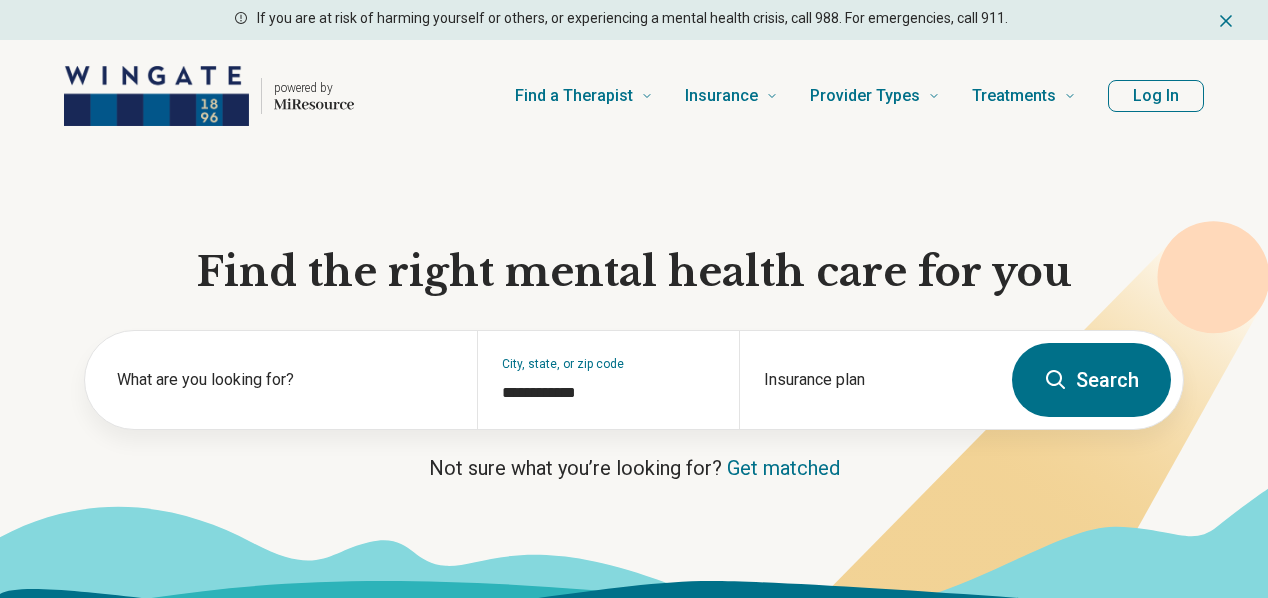 scroll, scrollTop: 0, scrollLeft: 0, axis: both 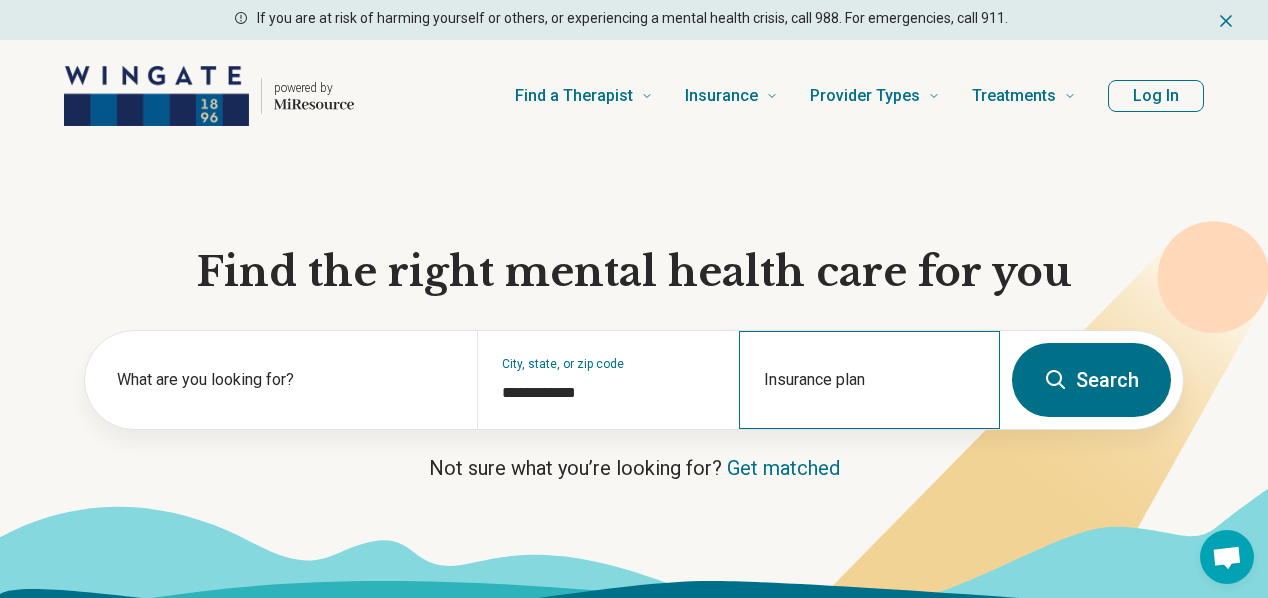 click on "Insurance plan" at bounding box center [869, 380] 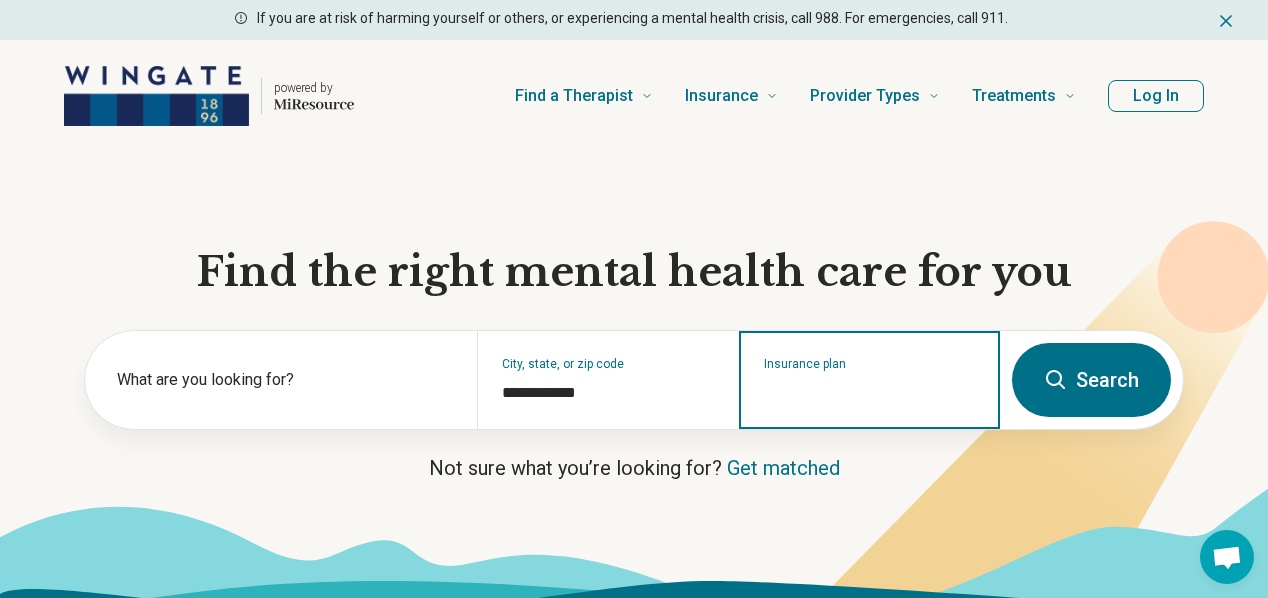 click on "Insurance plan" at bounding box center (870, 393) 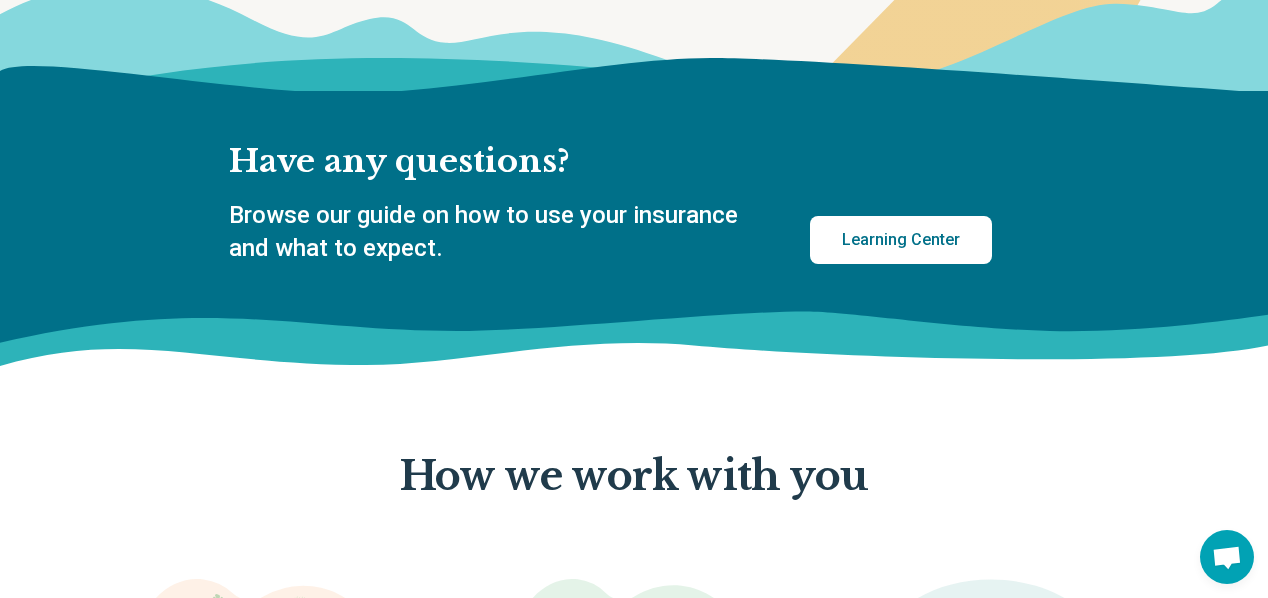 scroll, scrollTop: 1046, scrollLeft: 0, axis: vertical 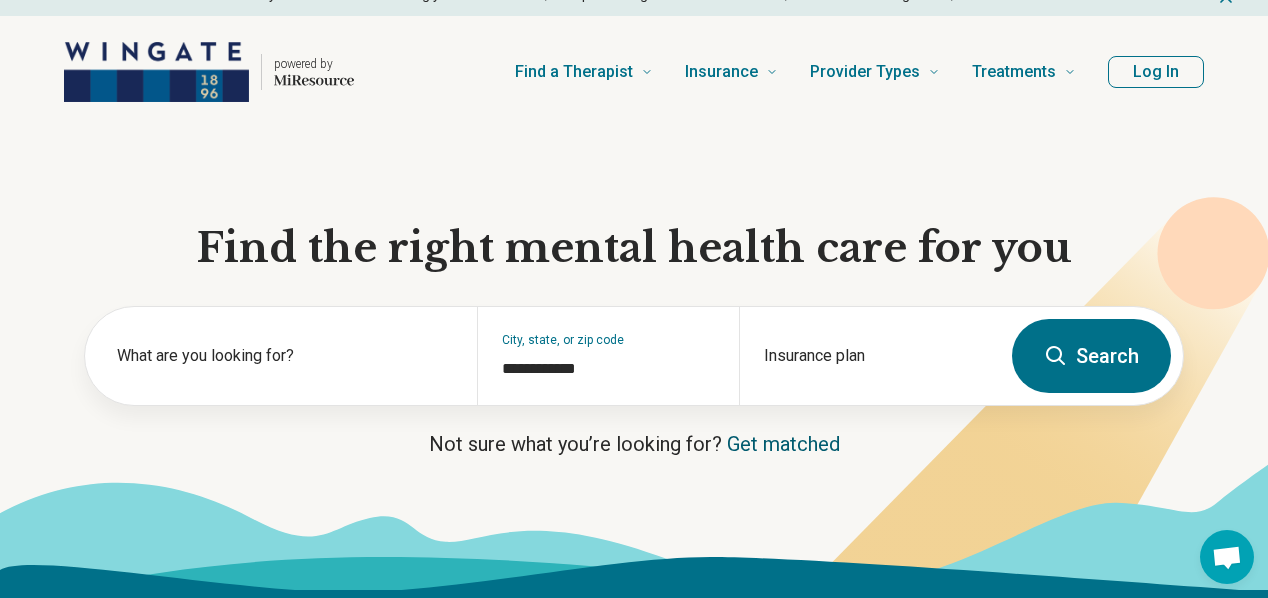 click on "Get matched" at bounding box center (783, 444) 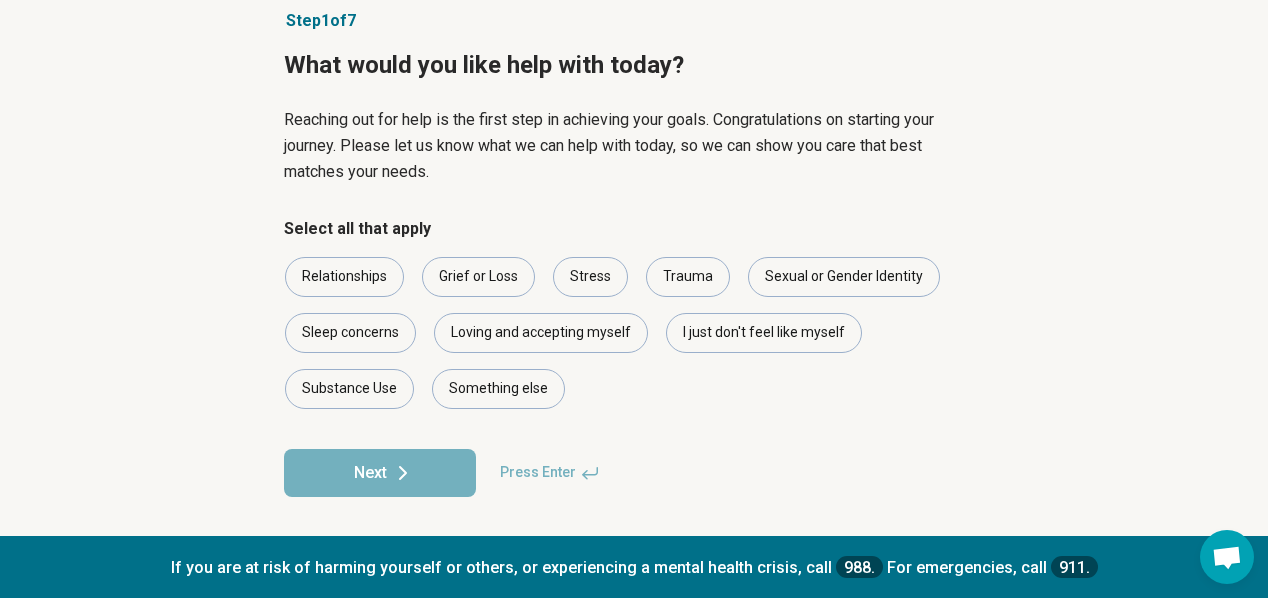 scroll, scrollTop: 128, scrollLeft: 0, axis: vertical 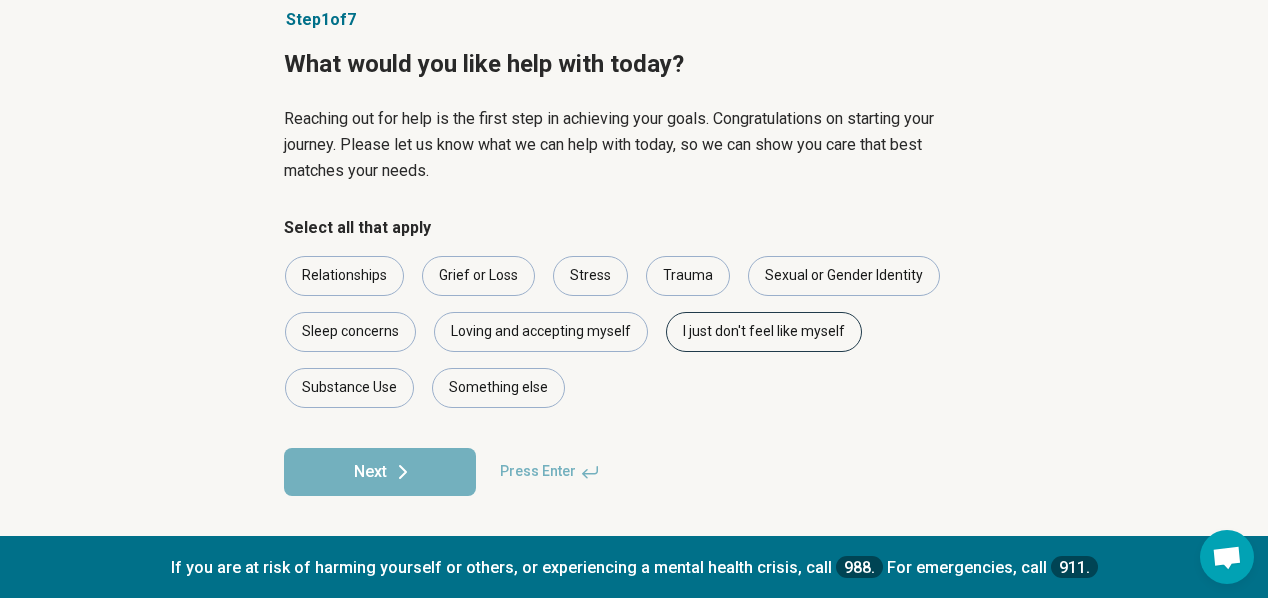 click on "I just don't feel like myself" at bounding box center [764, 332] 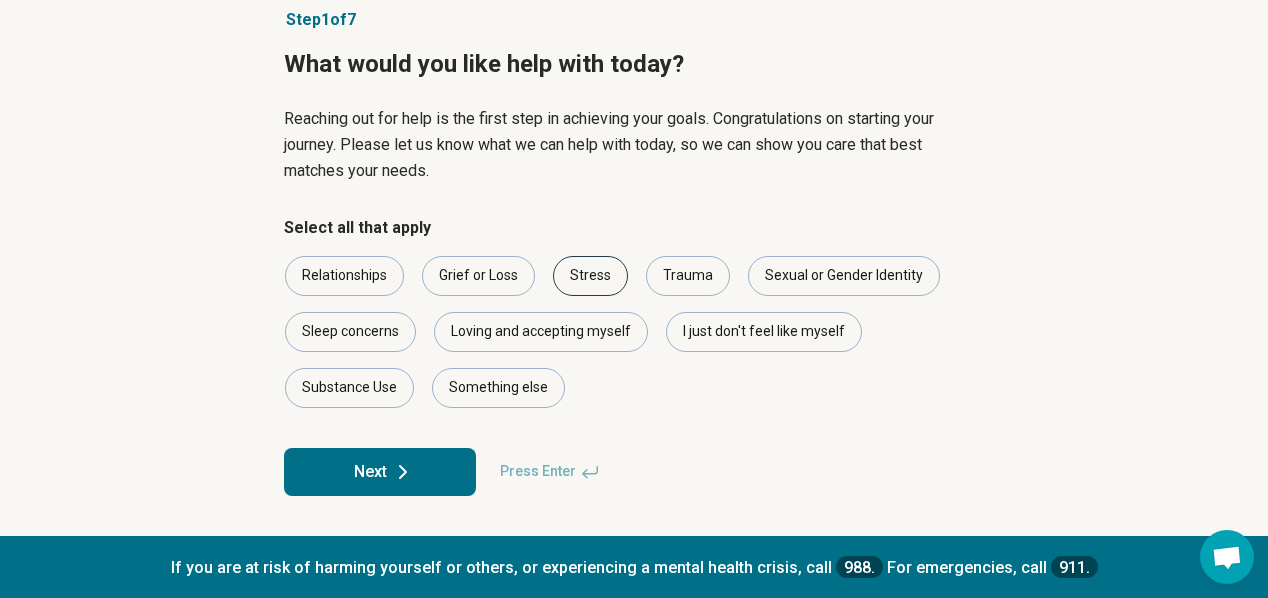click on "Stress" at bounding box center (590, 276) 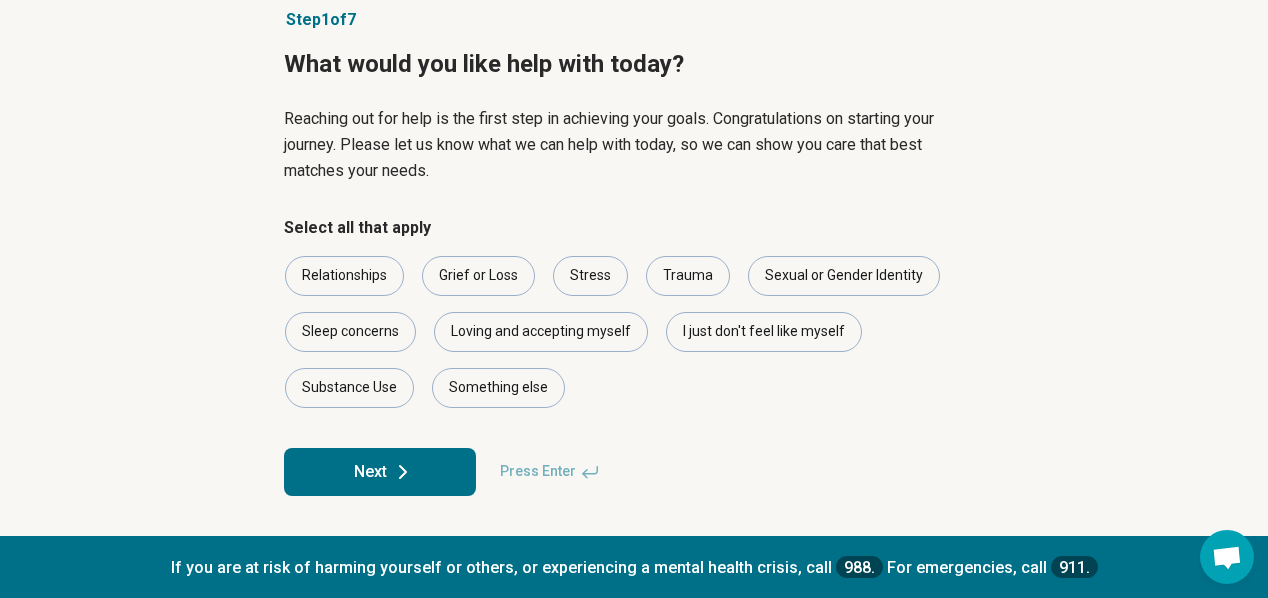 click on "Next" at bounding box center [380, 472] 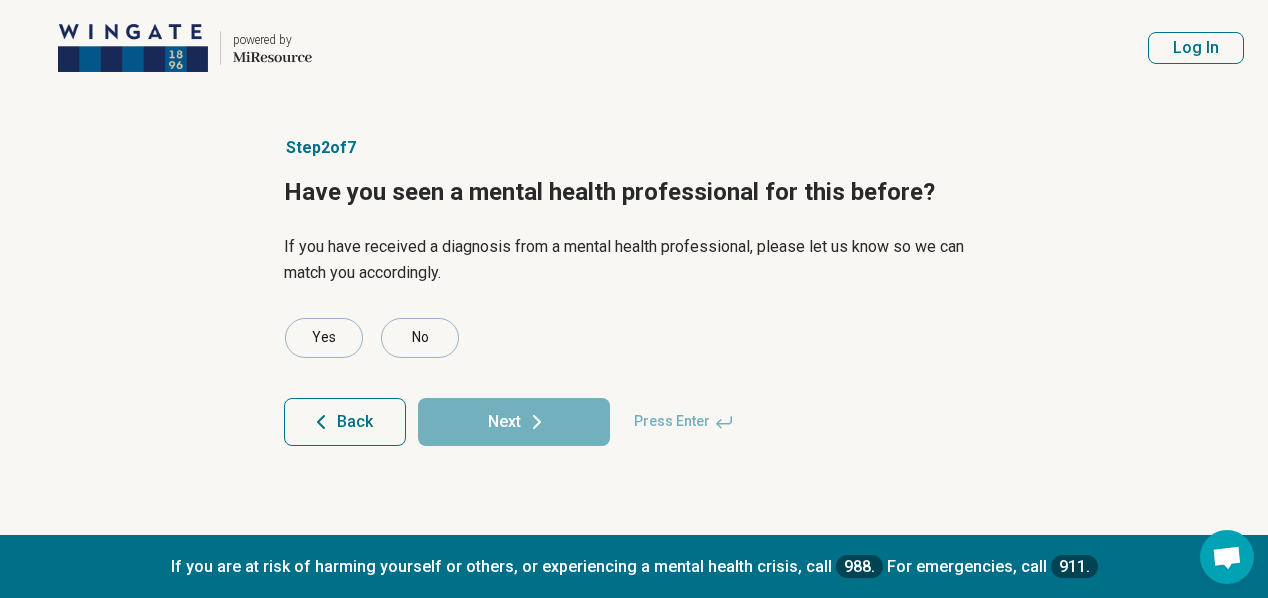scroll, scrollTop: 0, scrollLeft: 0, axis: both 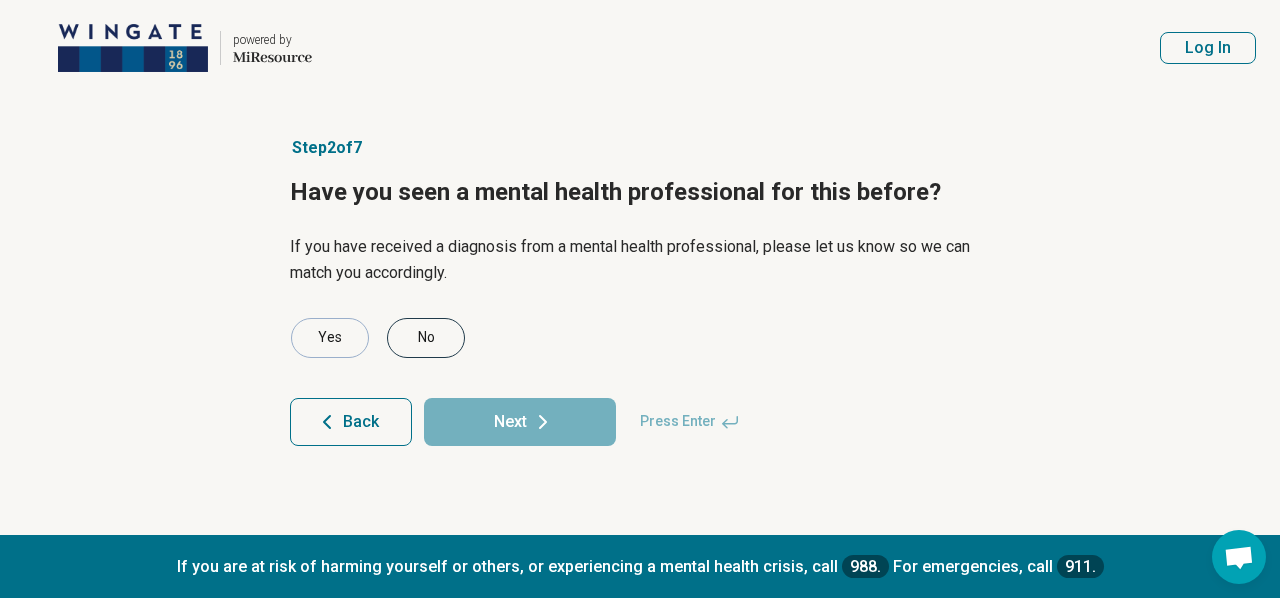 click on "No" at bounding box center (426, 338) 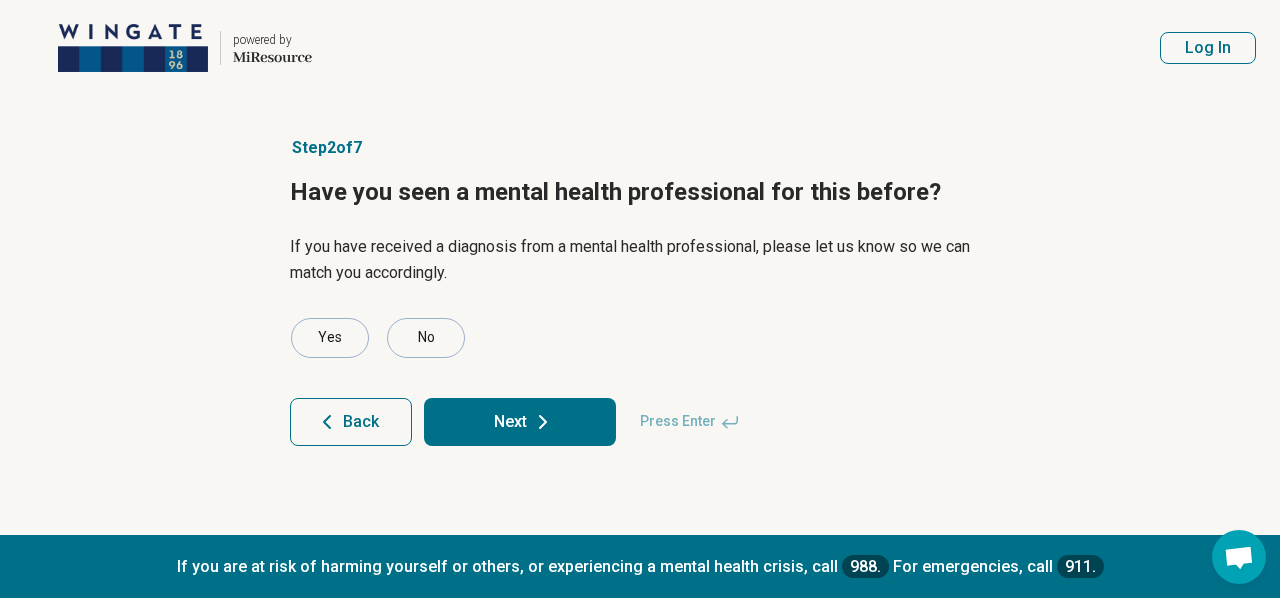 click on "Next" at bounding box center [520, 422] 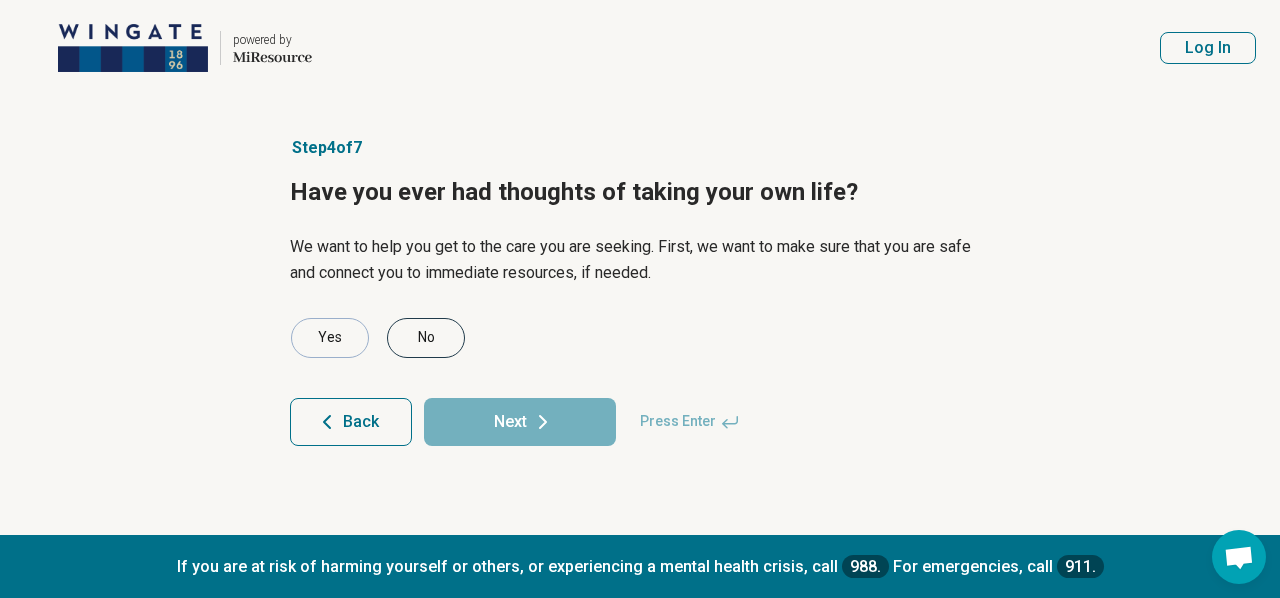 click on "No" at bounding box center [426, 338] 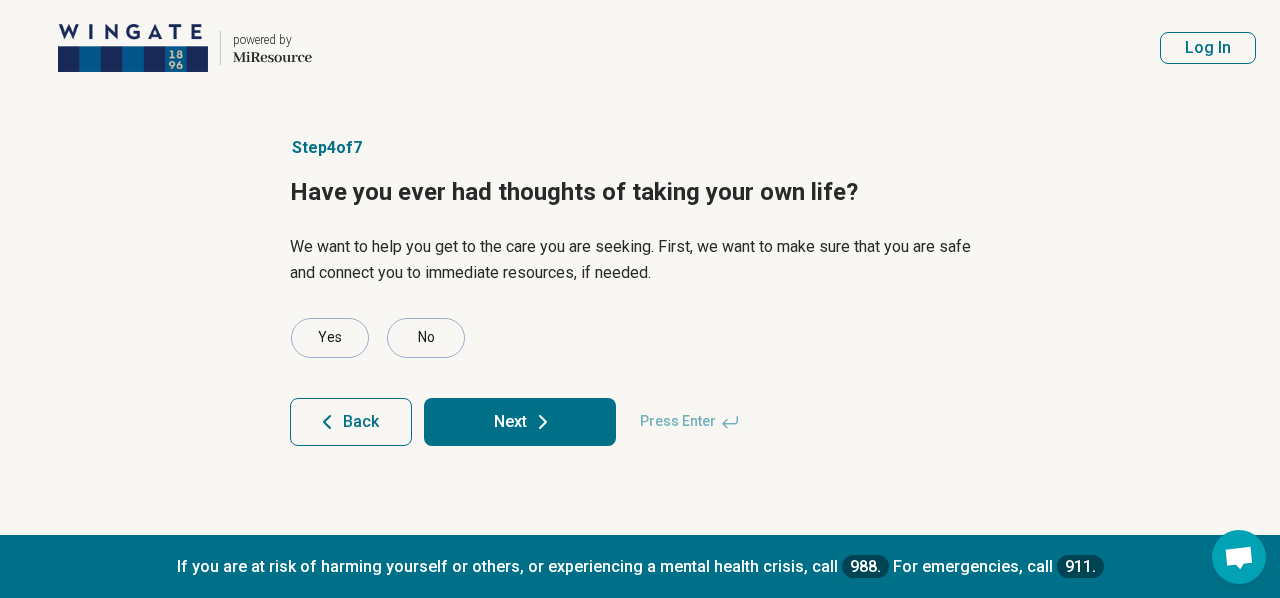 click on "Next" at bounding box center (520, 422) 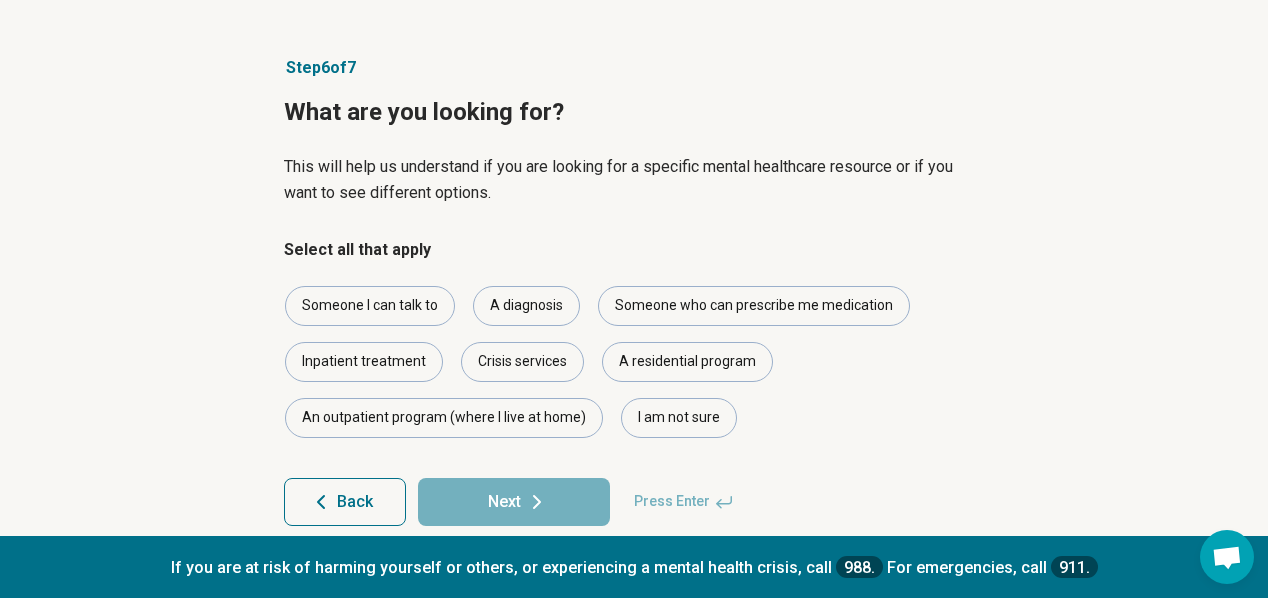 scroll, scrollTop: 81, scrollLeft: 0, axis: vertical 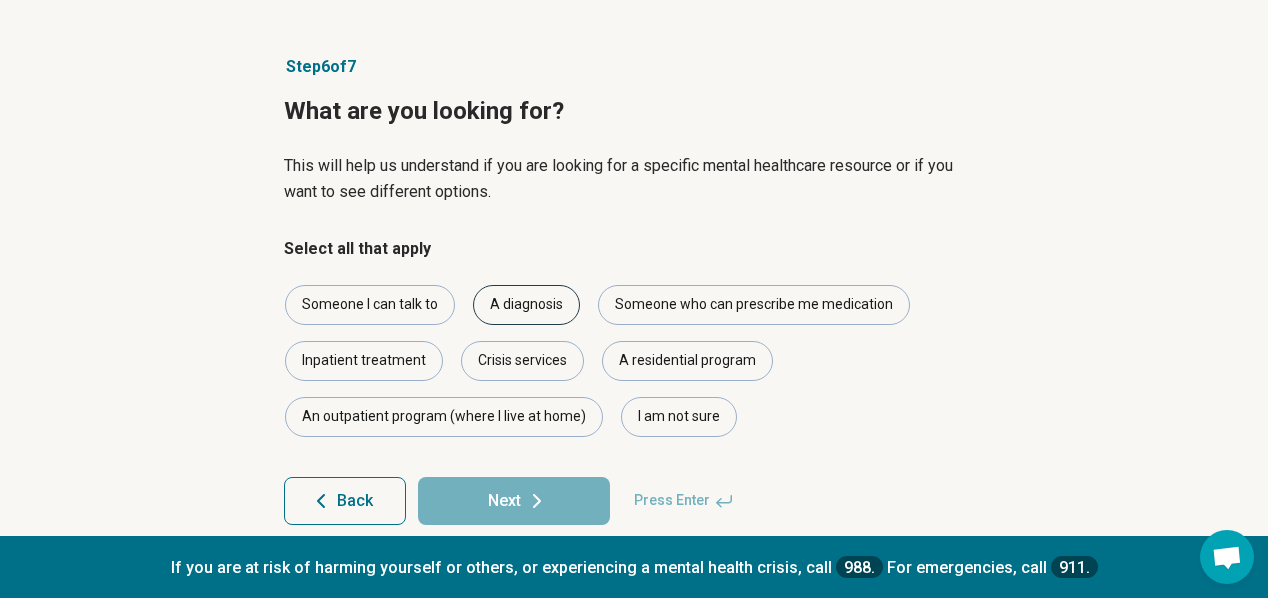 click on "A diagnosis" at bounding box center [526, 305] 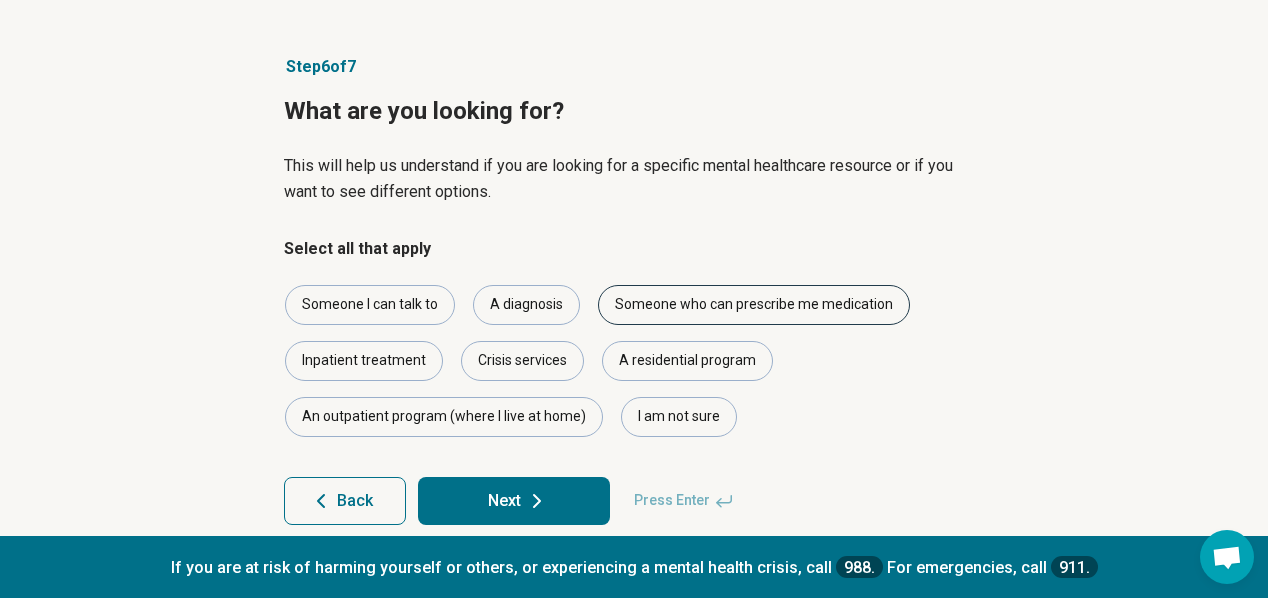 click on "Someone who can prescribe me medication" at bounding box center [754, 305] 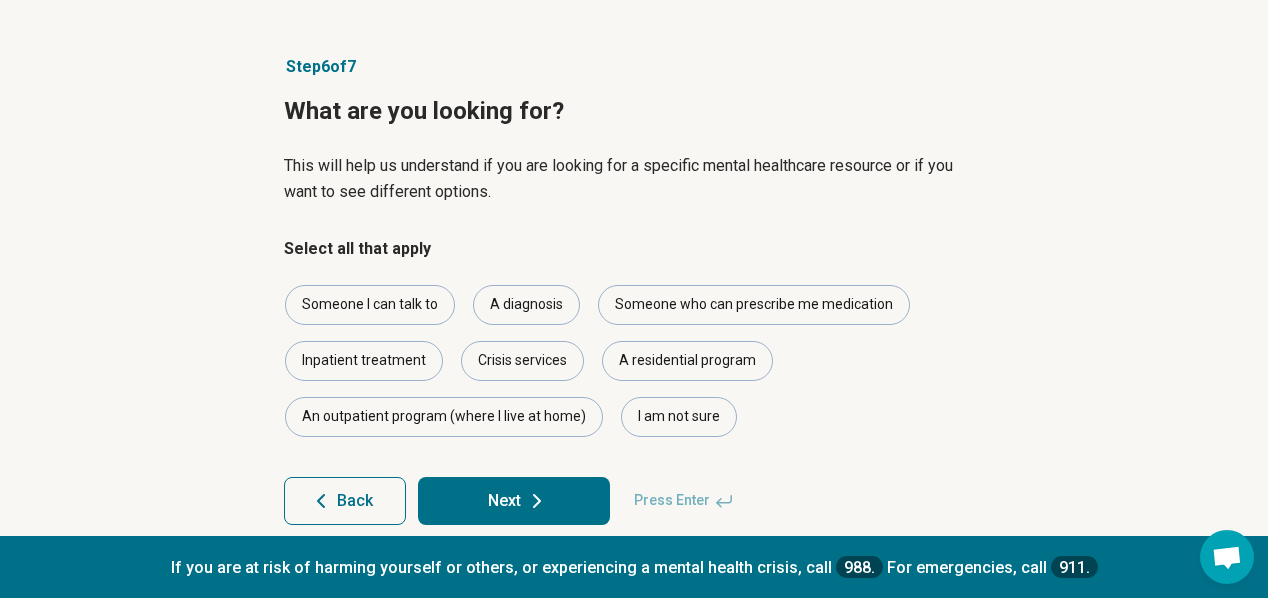 click 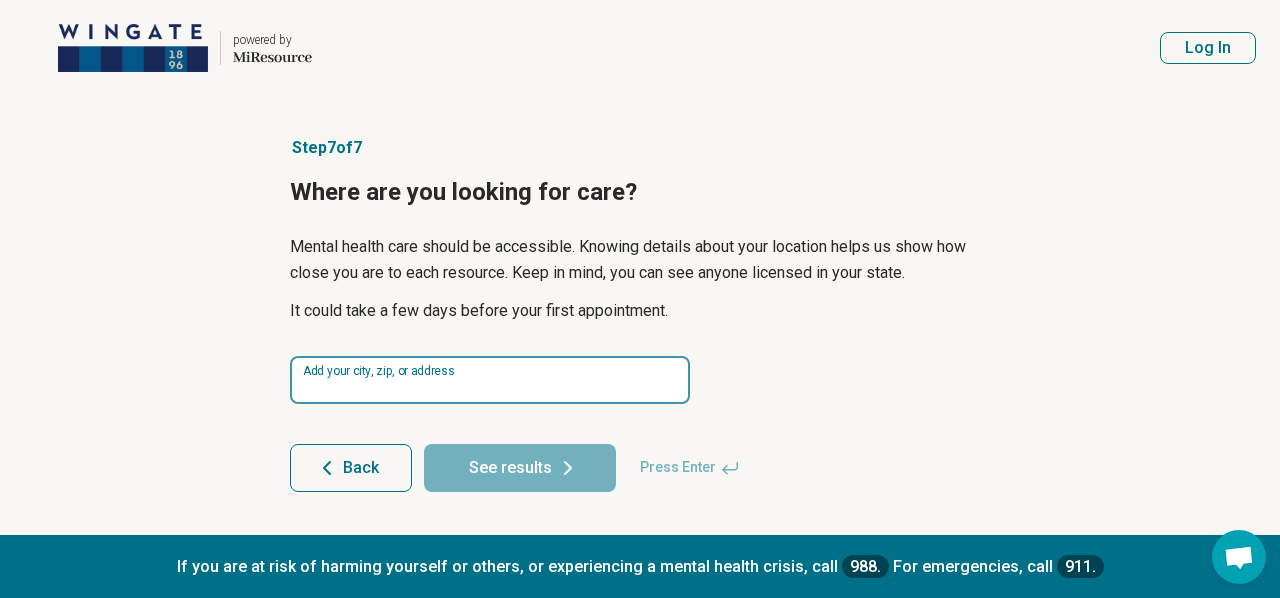 click at bounding box center [490, 380] 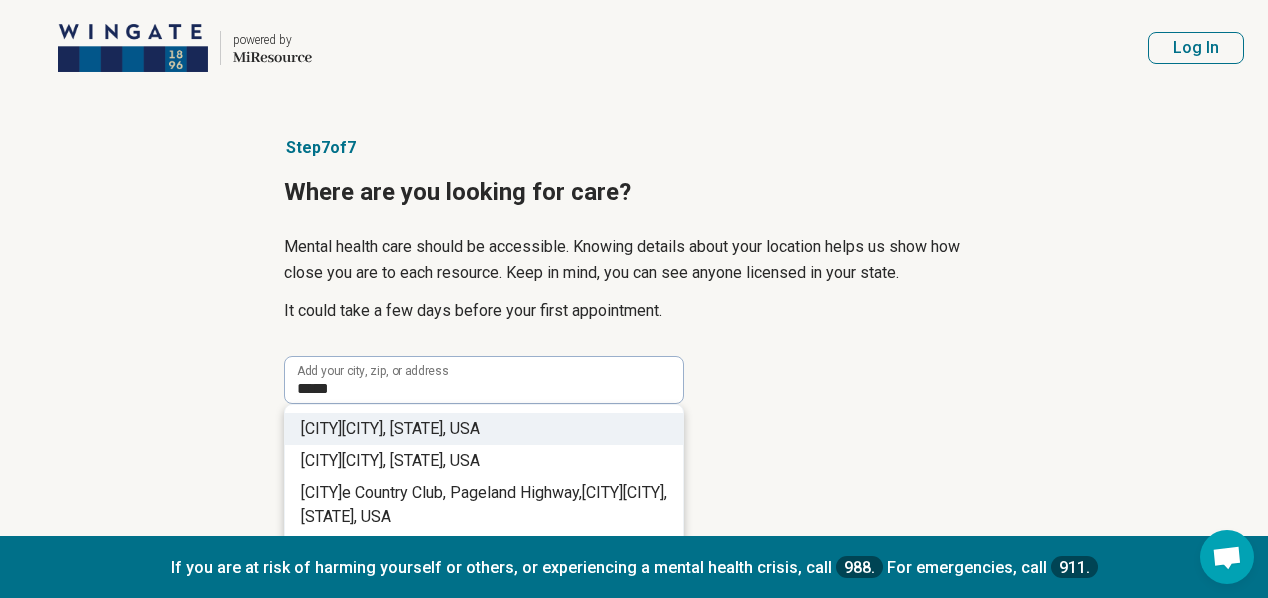 click on "[CITY], [STATE], USA" at bounding box center [484, 429] 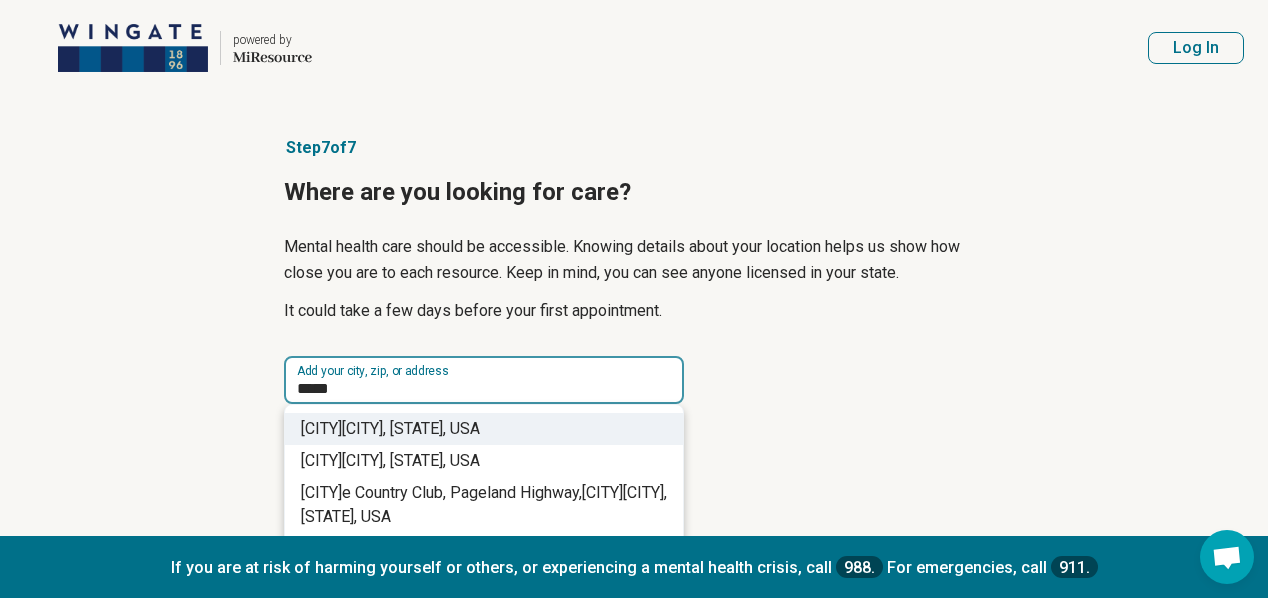 type on "**********" 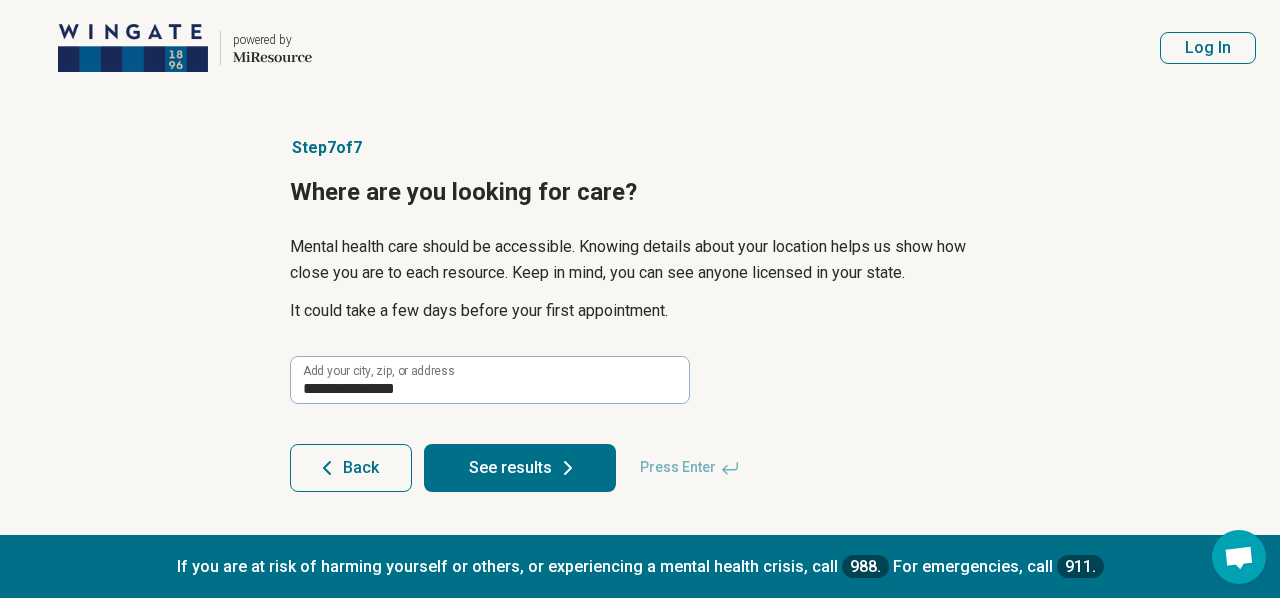 click on "See results" at bounding box center (520, 468) 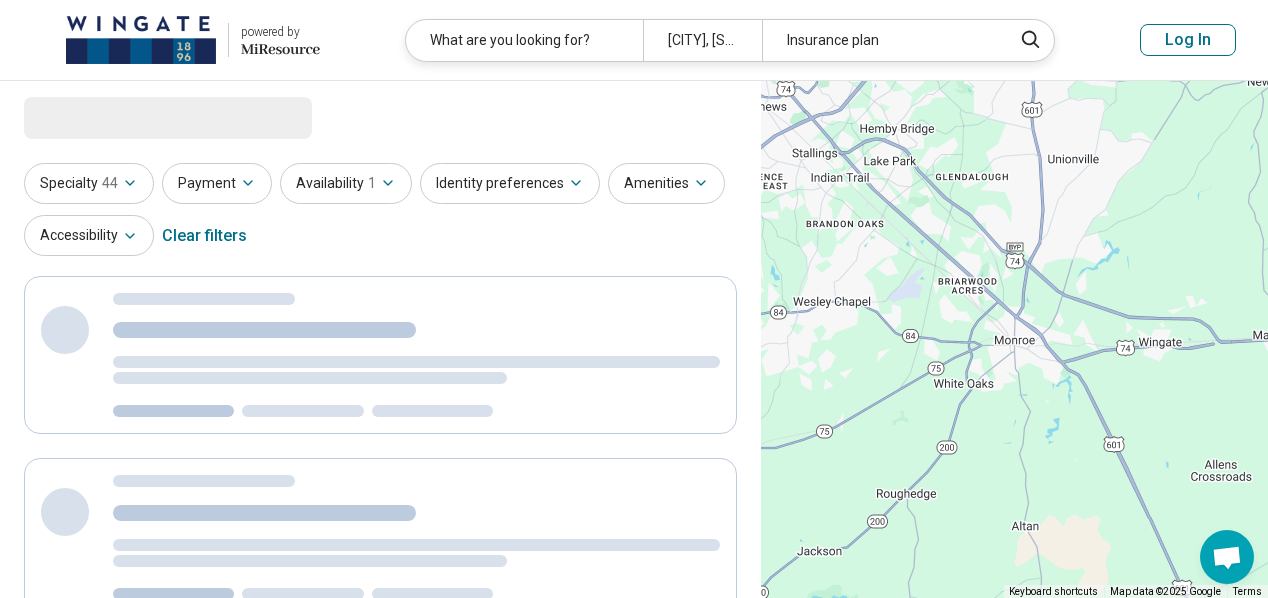 select on "***" 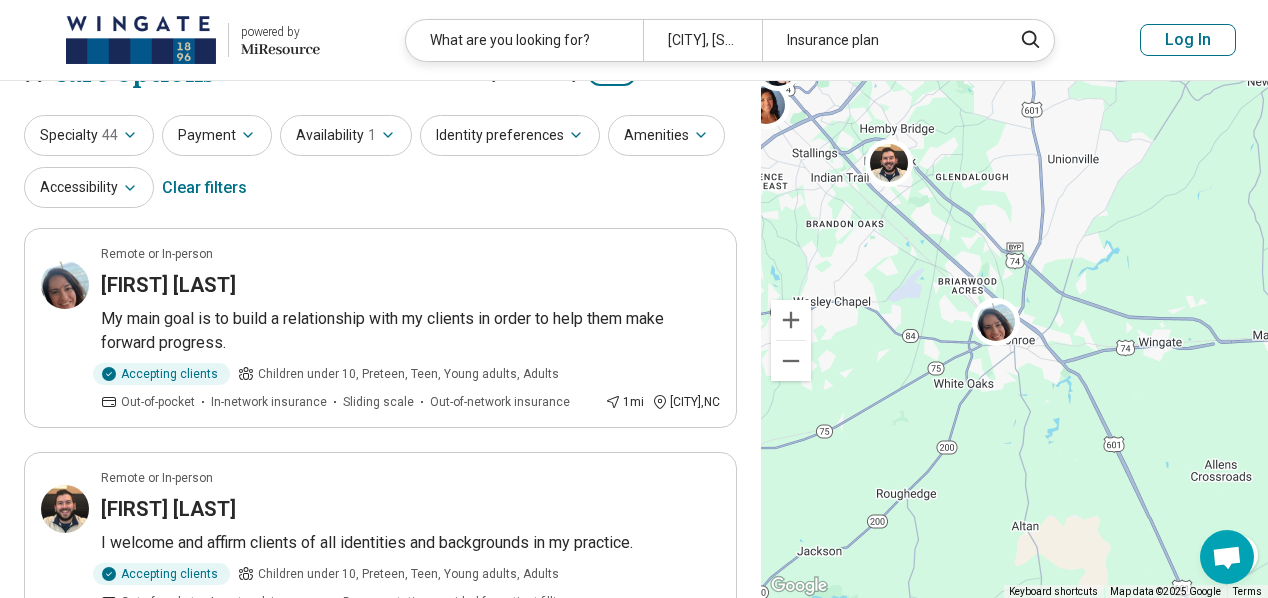 scroll, scrollTop: 0, scrollLeft: 0, axis: both 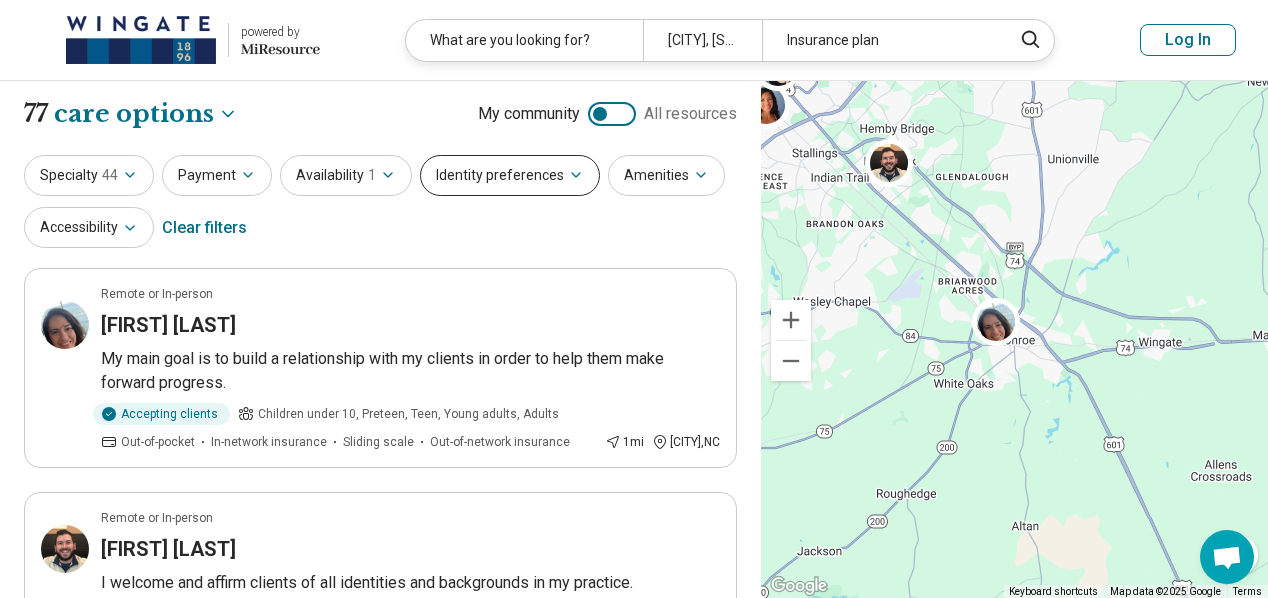 click on "Identity preferences" at bounding box center (510, 175) 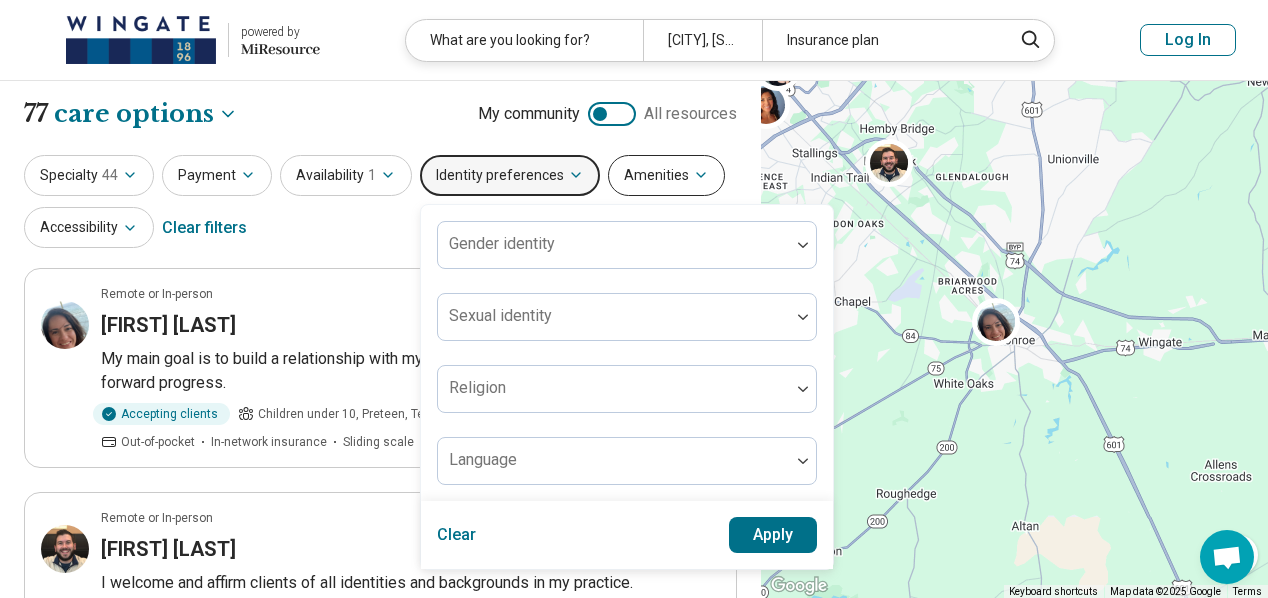click on "Amenities" at bounding box center [666, 175] 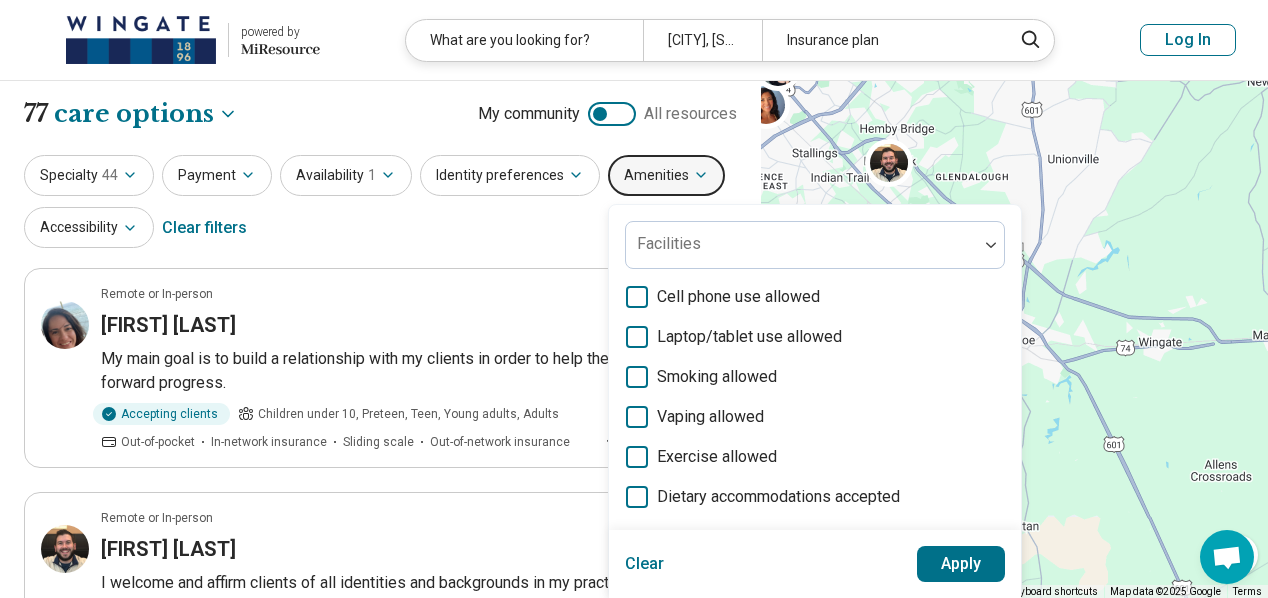 click on "Specialty 44 Payment Availability 1 Identity preferences Amenities Facilities Cell phone use allowed Laptop/tablet use allowed Smoking allowed Vaping allowed Exercise allowed Dietary accommodations accepted Clear Apply Accessibility Clear filters" at bounding box center (380, 203) 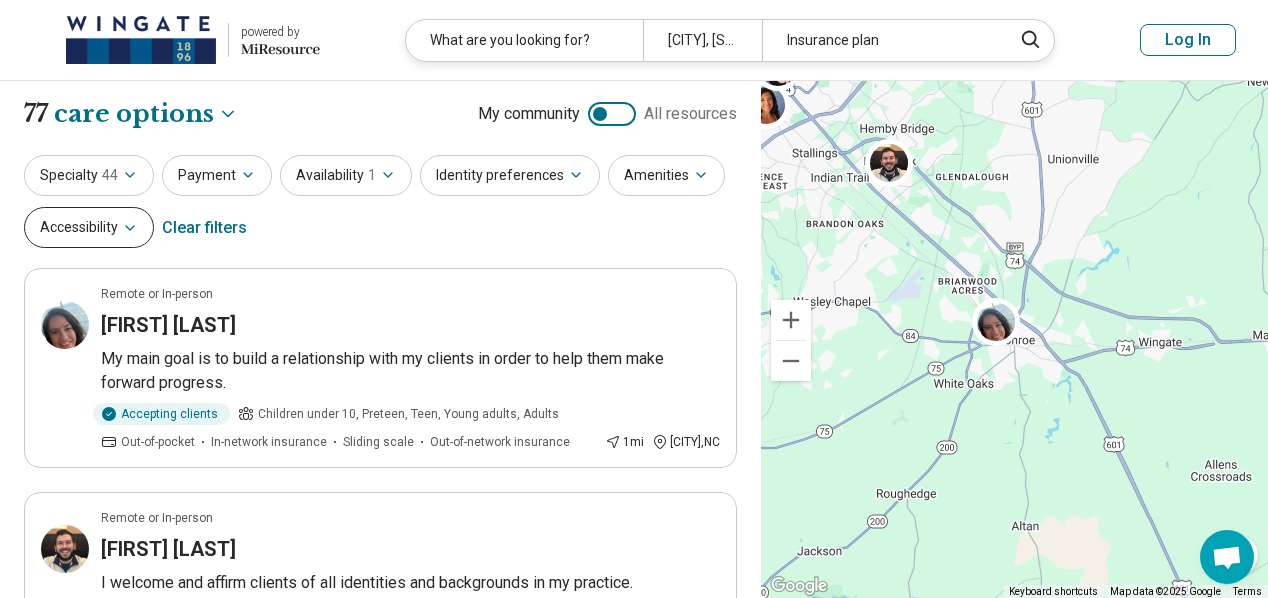click on "Accessibility" at bounding box center [89, 227] 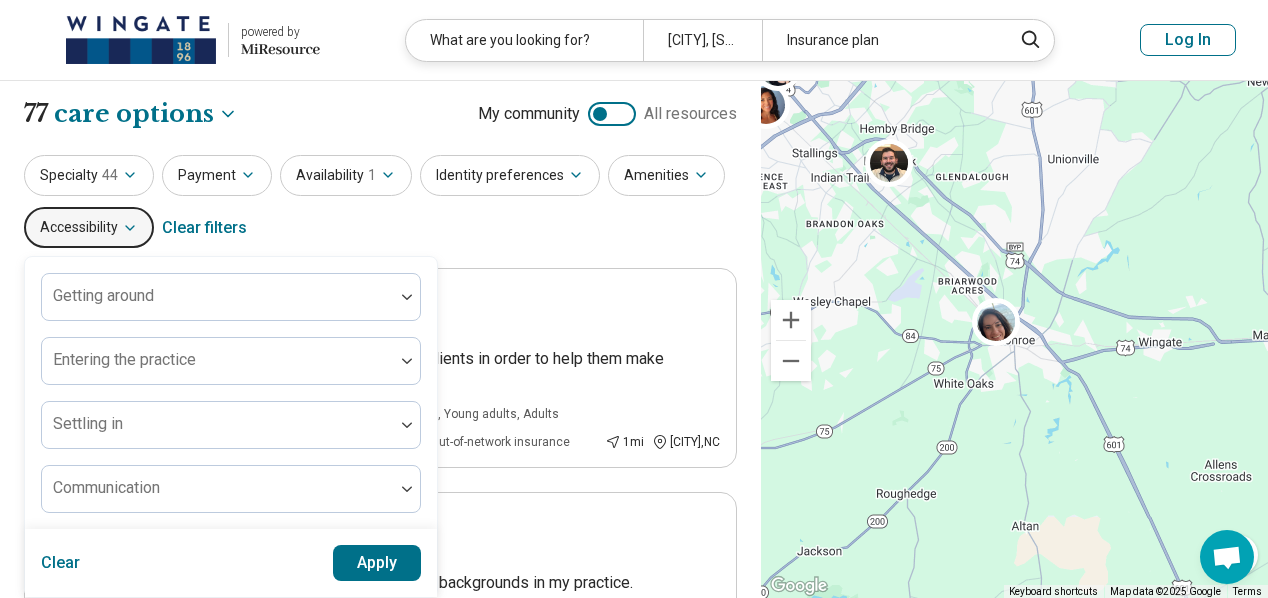 click on "Specialty 44 Payment Availability 1 Identity preferences Amenities Accessibility Getting around Entering the practice Settling in Communication Clear Apply Clear filters" at bounding box center [380, 203] 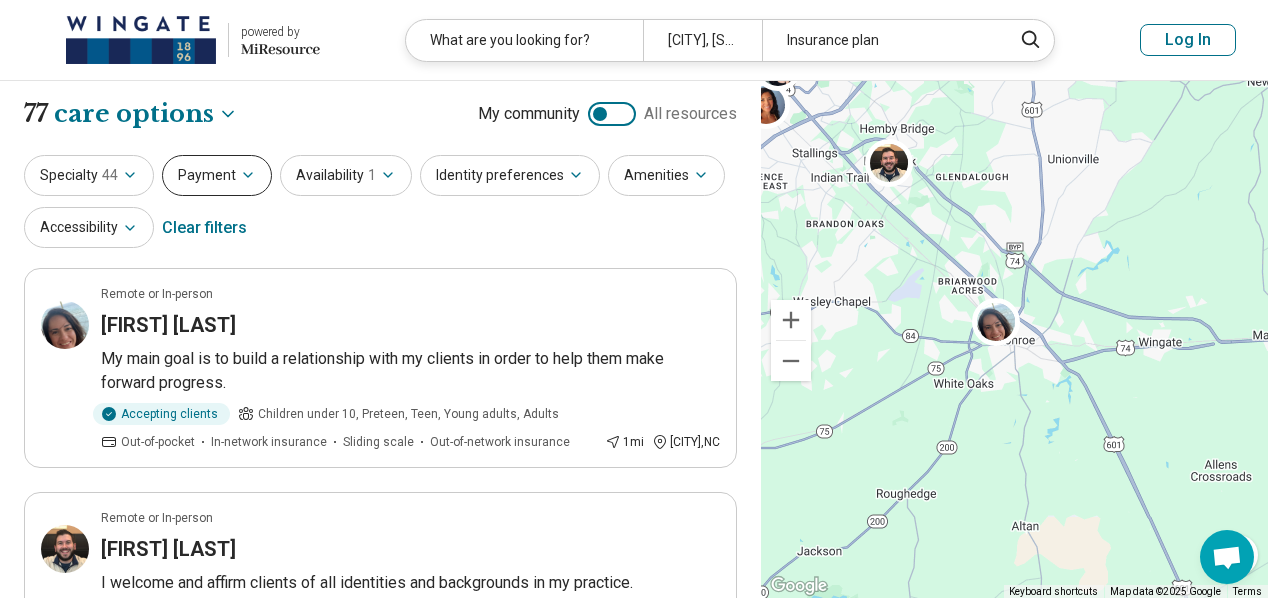 click on "Payment" at bounding box center (217, 175) 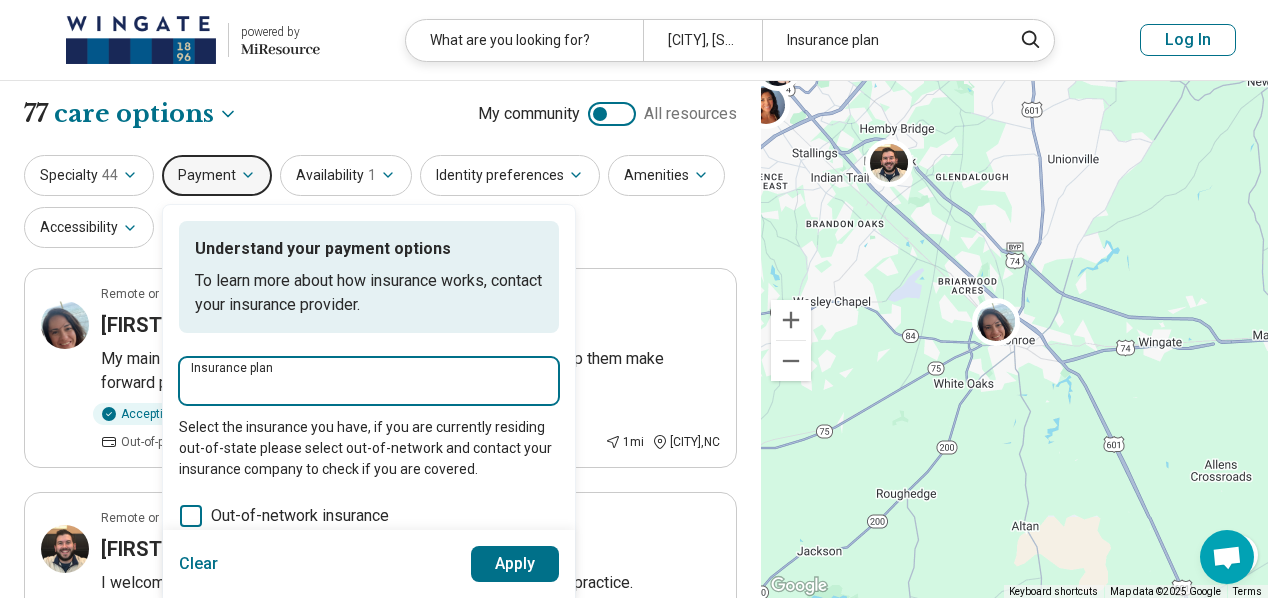 click on "Insurance plan" at bounding box center (369, 387) 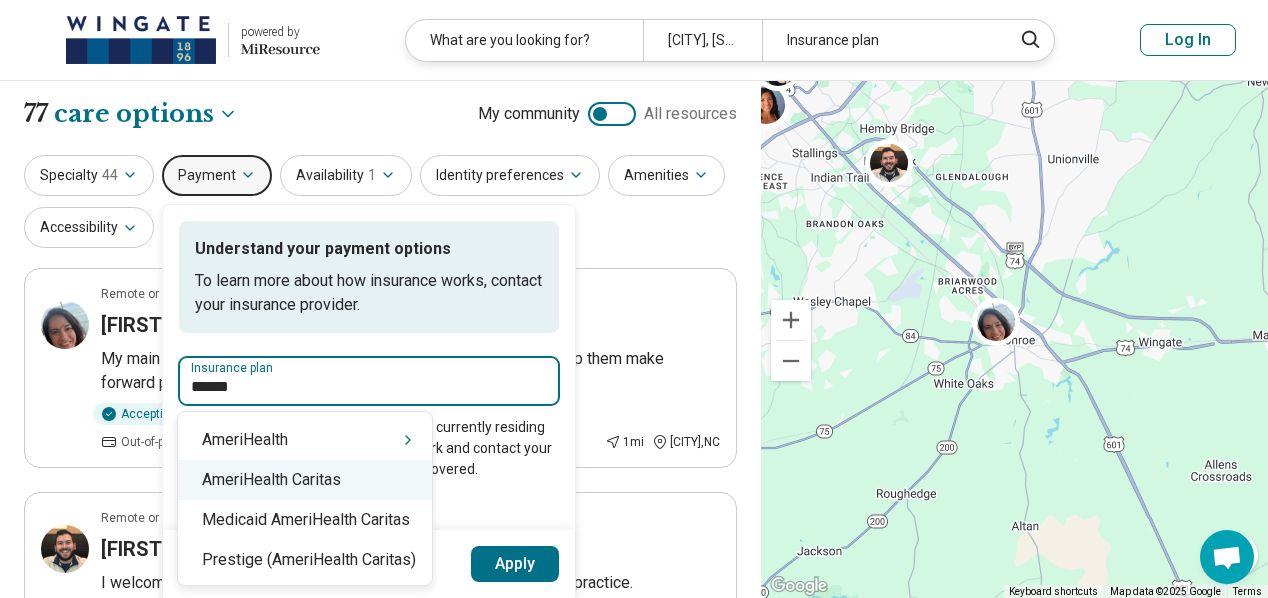 click on "AmeriHealth Caritas" at bounding box center [305, 480] 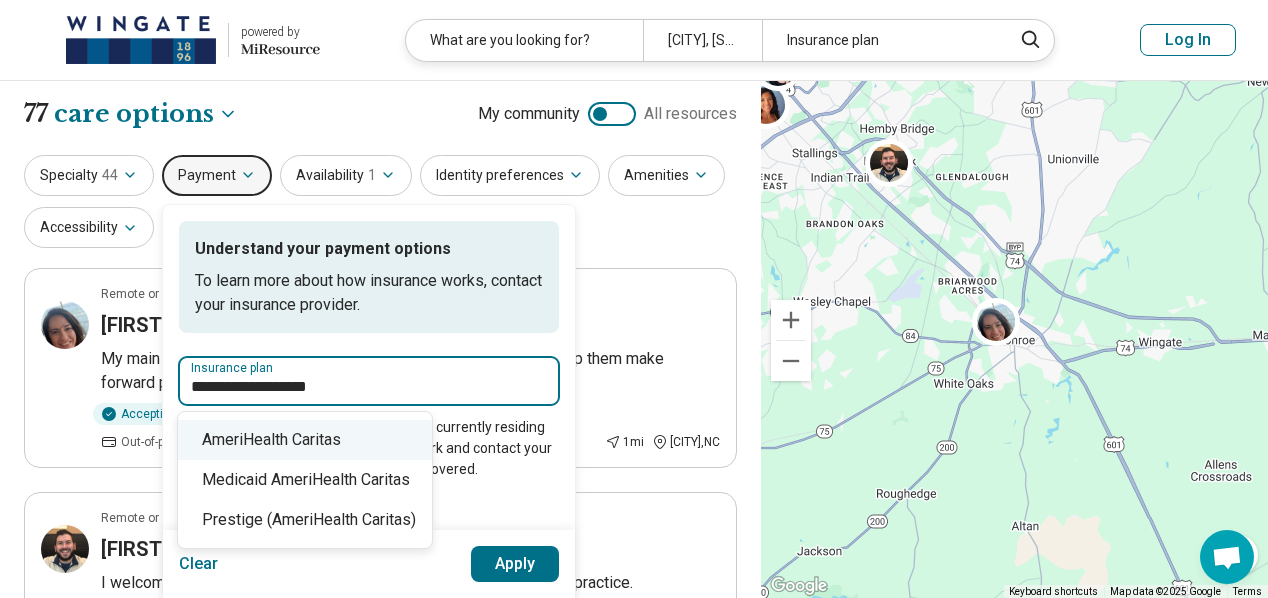 type on "**********" 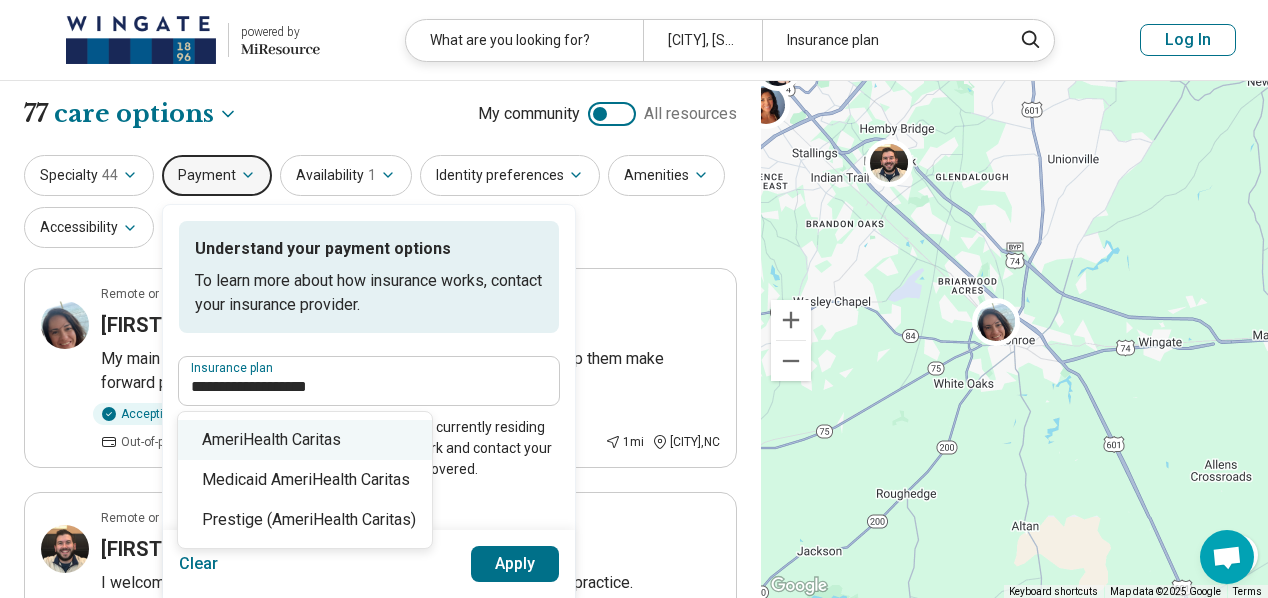 click on "Select the insurance you have, if you are currently residing out-of-state please select out-of-network and contact your insurance company to check if you are covered." at bounding box center [369, 448] 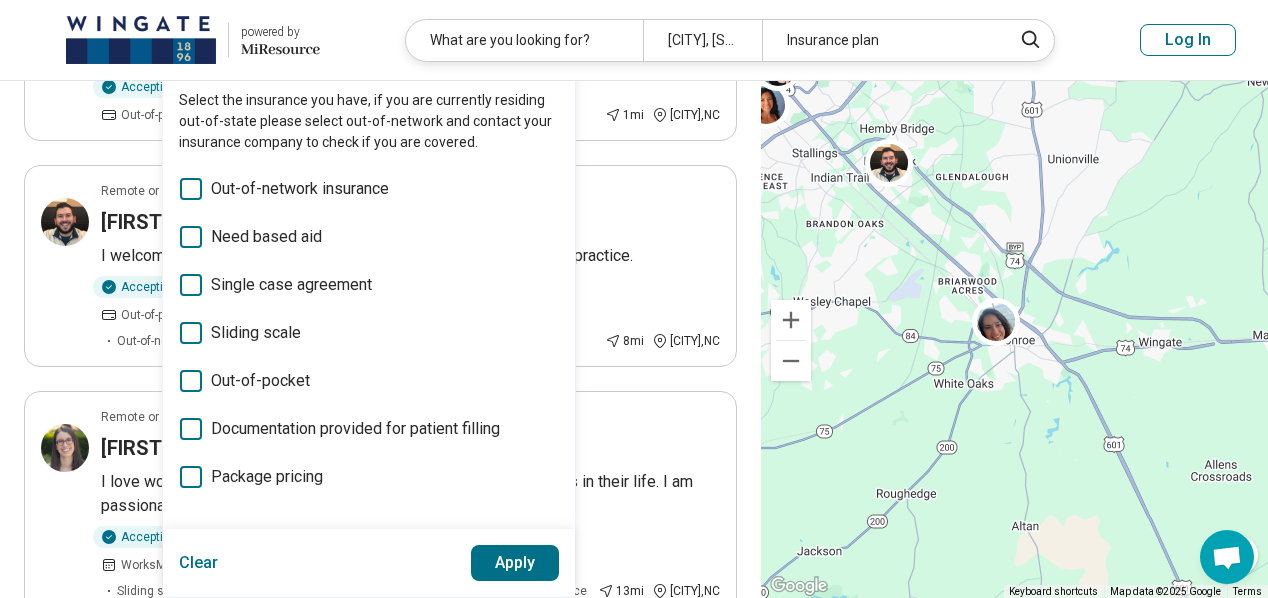 scroll, scrollTop: 335, scrollLeft: 0, axis: vertical 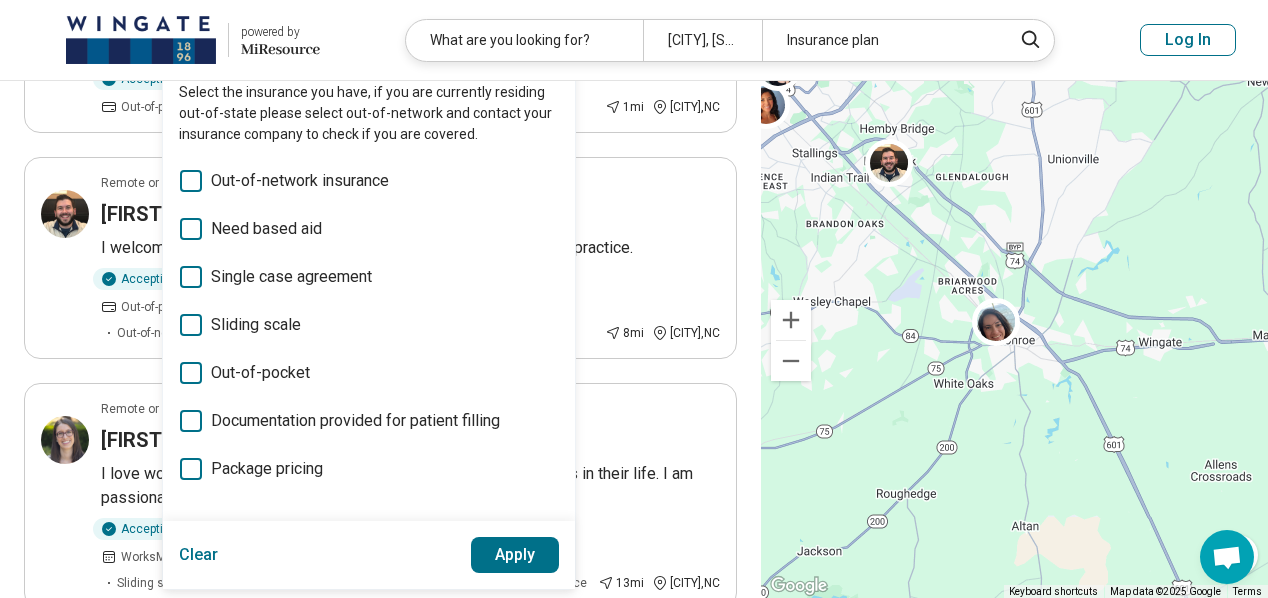 click on "Apply" at bounding box center [515, 555] 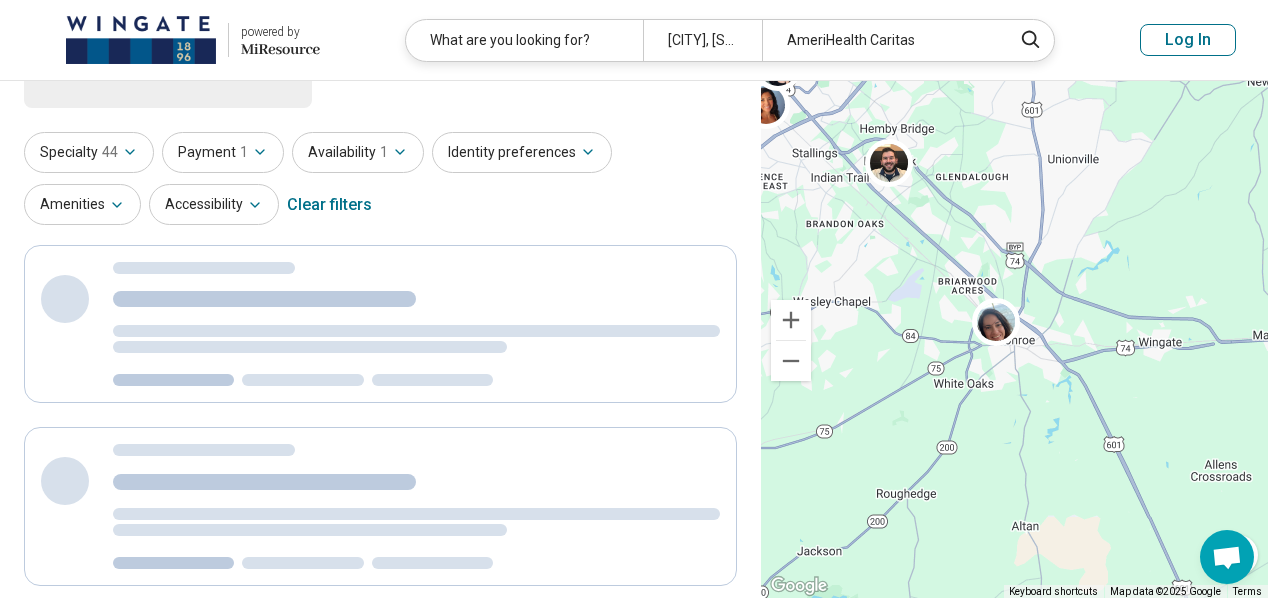 scroll, scrollTop: 0, scrollLeft: 0, axis: both 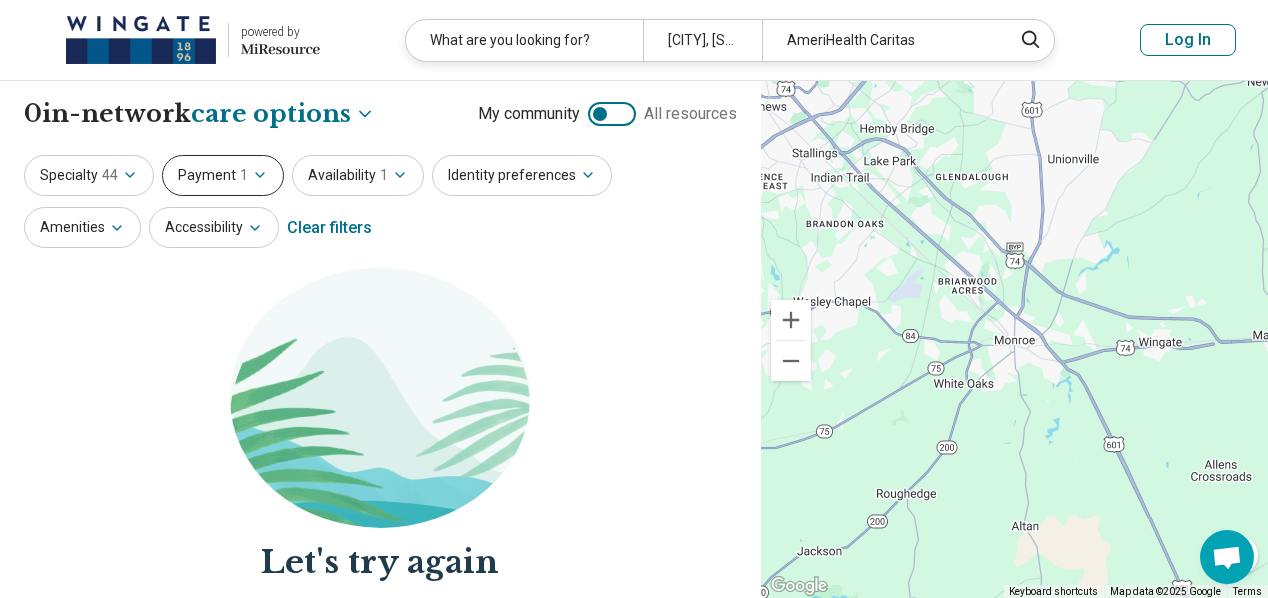 click 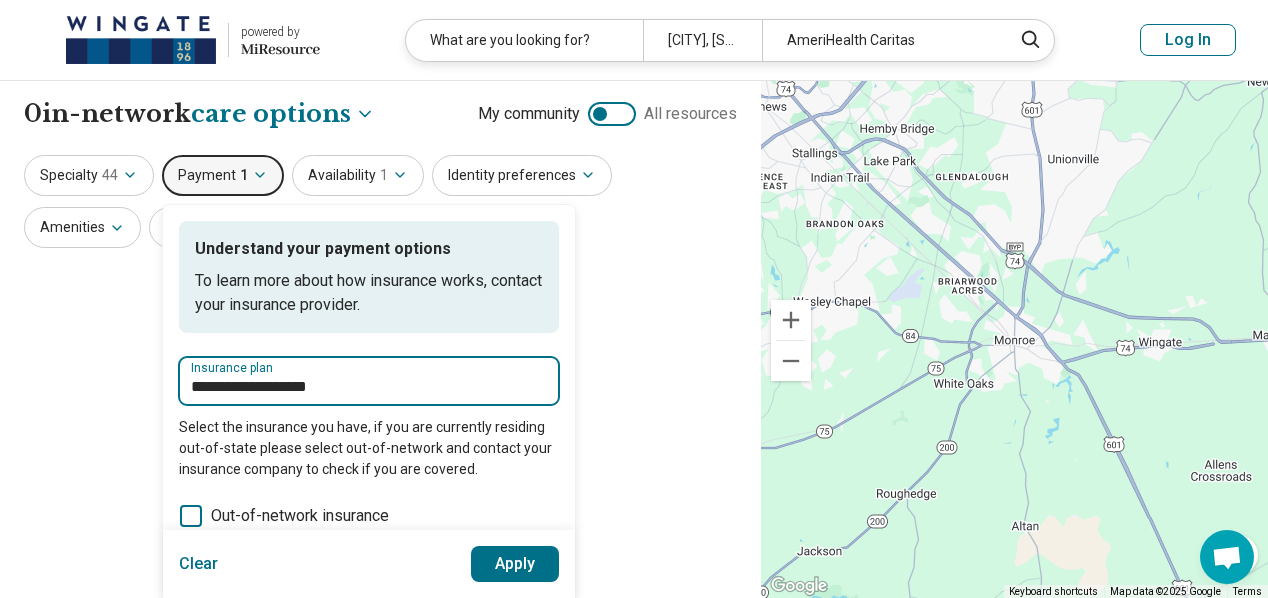 drag, startPoint x: 361, startPoint y: 383, endPoint x: 152, endPoint y: 389, distance: 209.0861 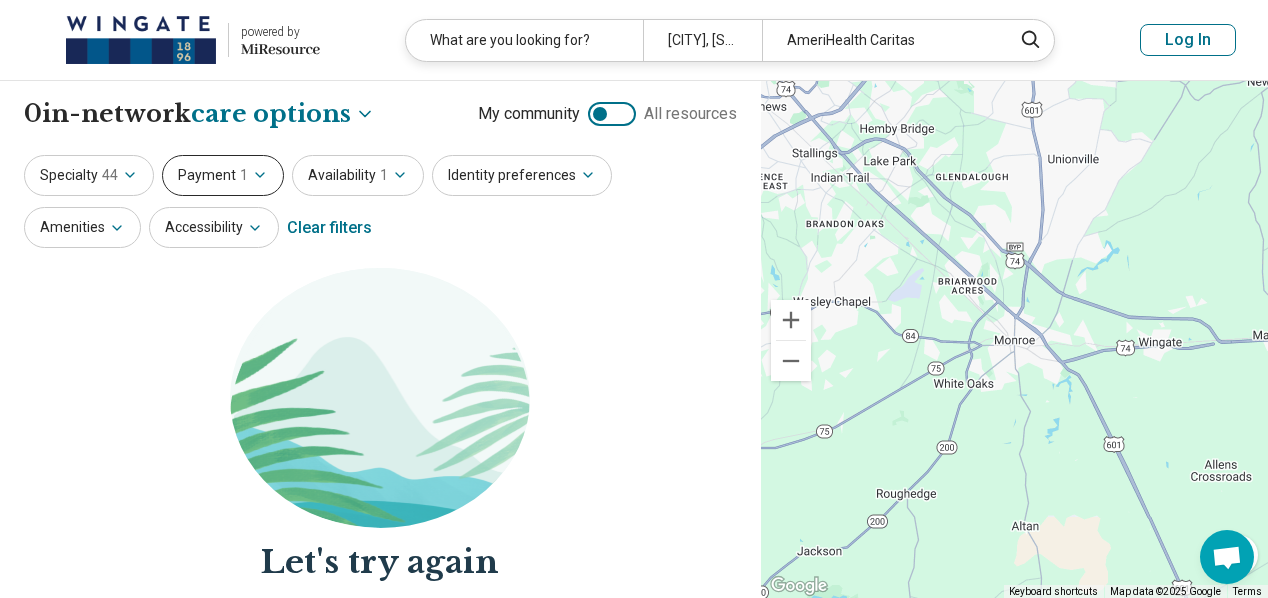 click on "Payment 1" at bounding box center (223, 175) 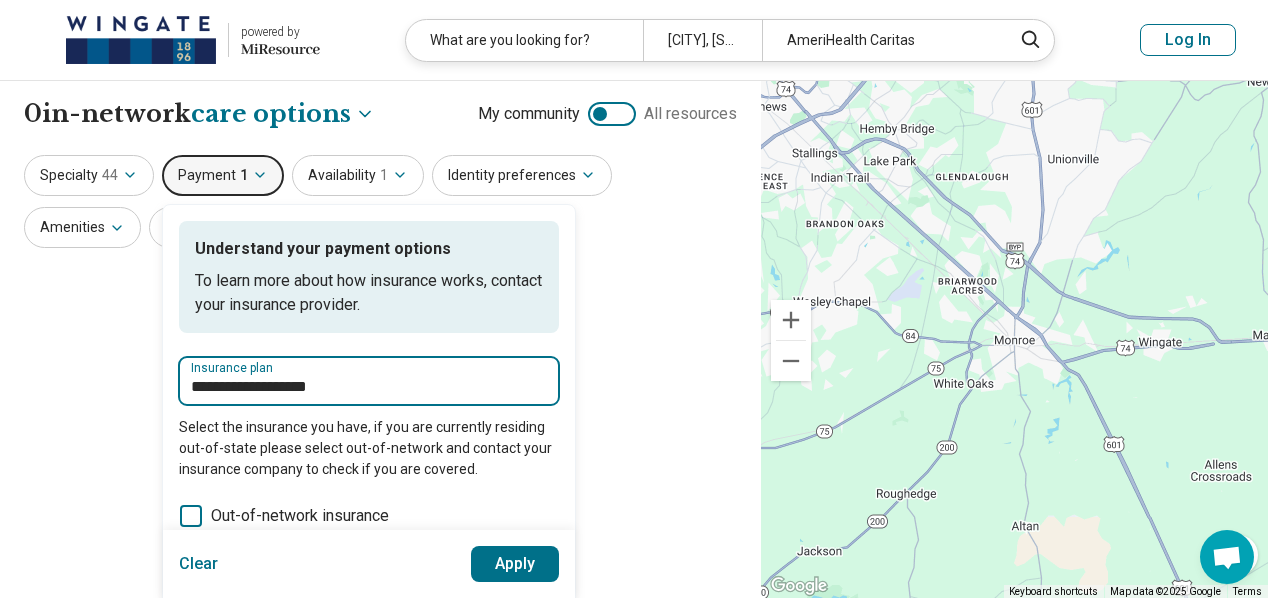 drag, startPoint x: 333, startPoint y: 391, endPoint x: 188, endPoint y: 392, distance: 145.00345 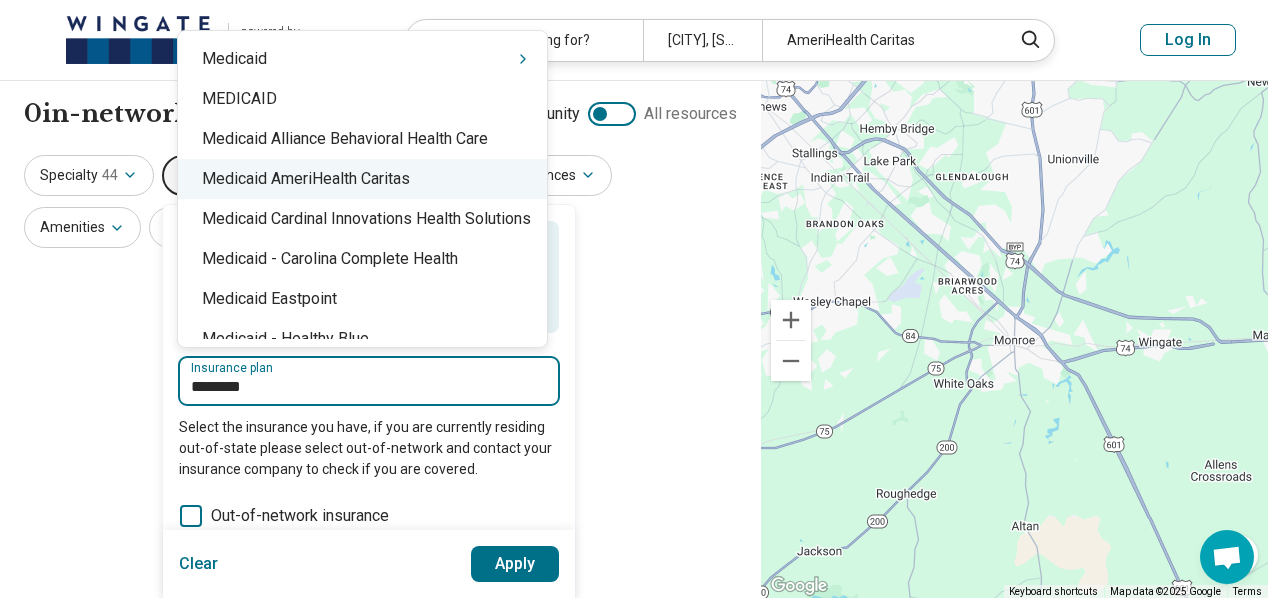 click on "Medicaid AmeriHealth Caritas" at bounding box center [362, 179] 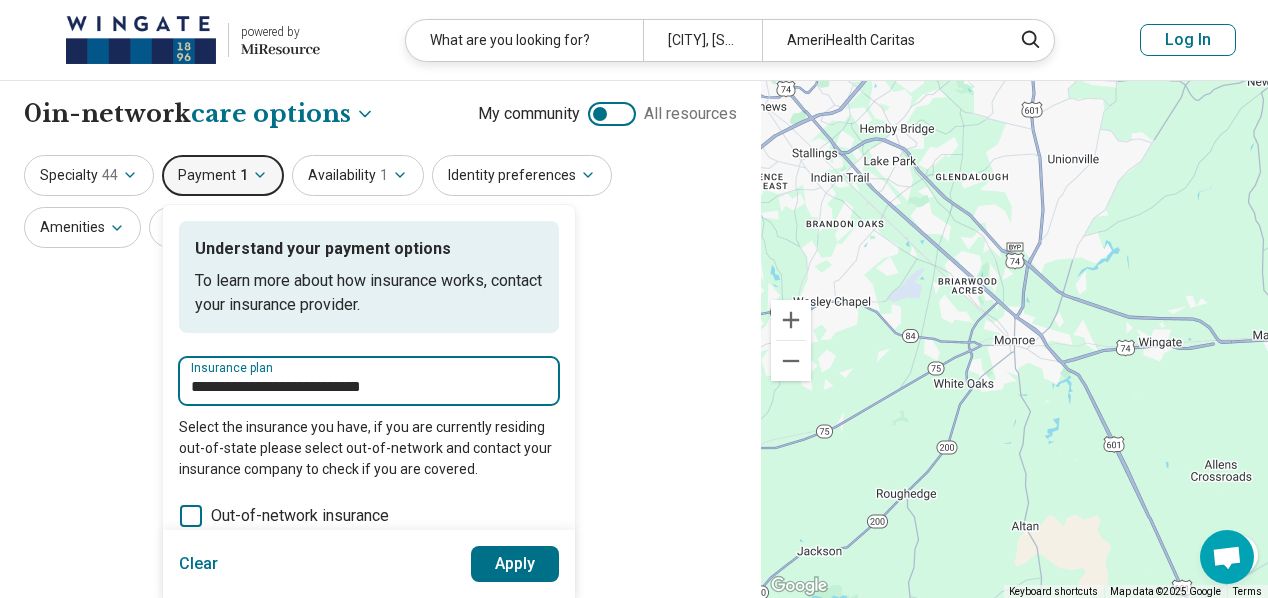 type on "**********" 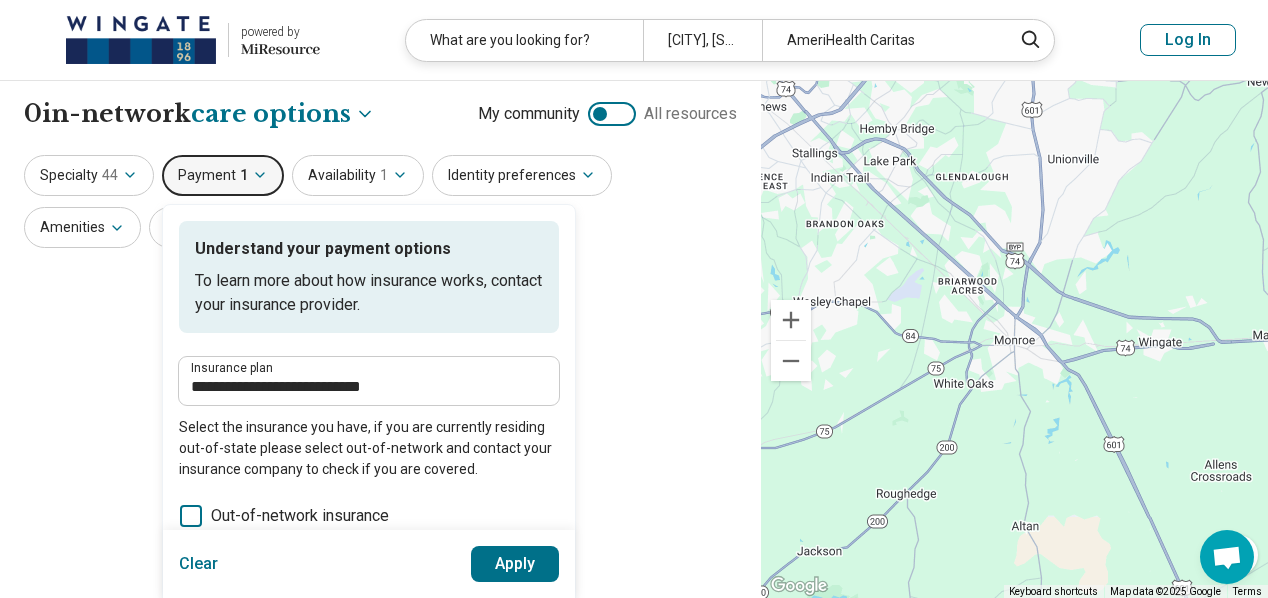 click on "Apply" at bounding box center (515, 564) 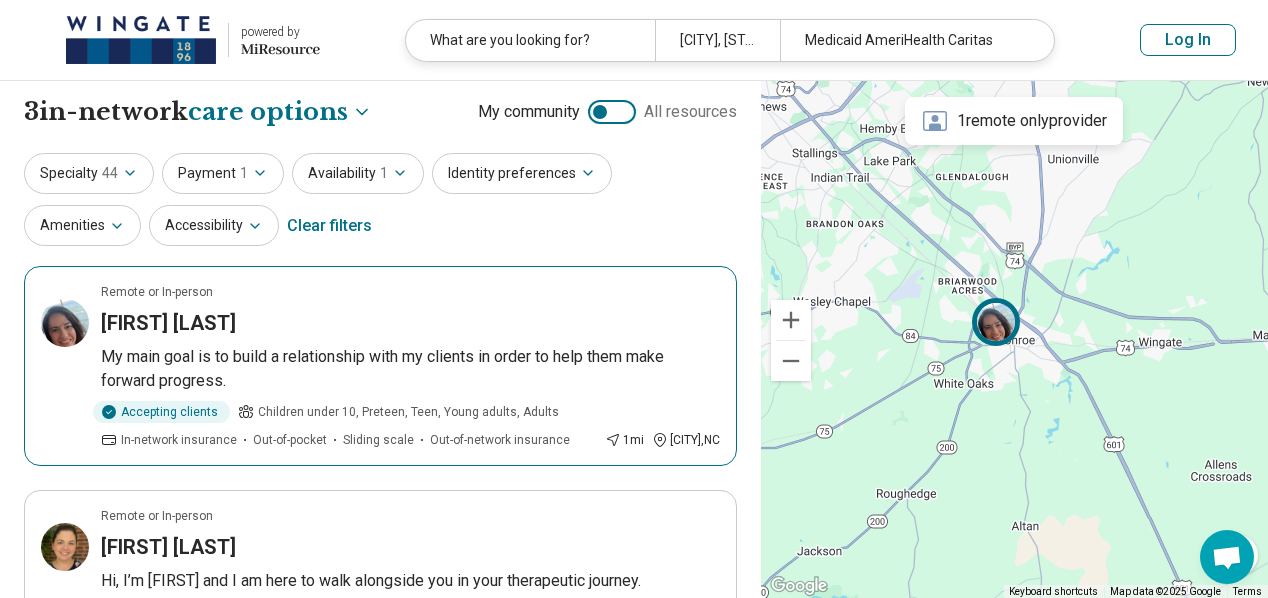 scroll, scrollTop: 0, scrollLeft: 0, axis: both 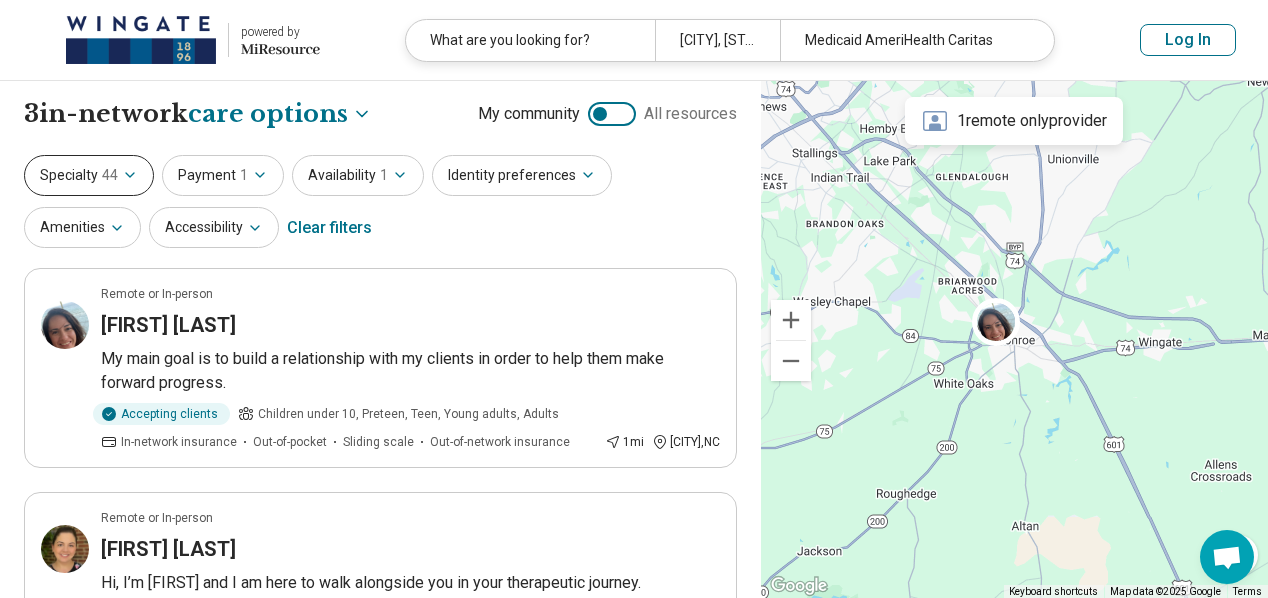 click 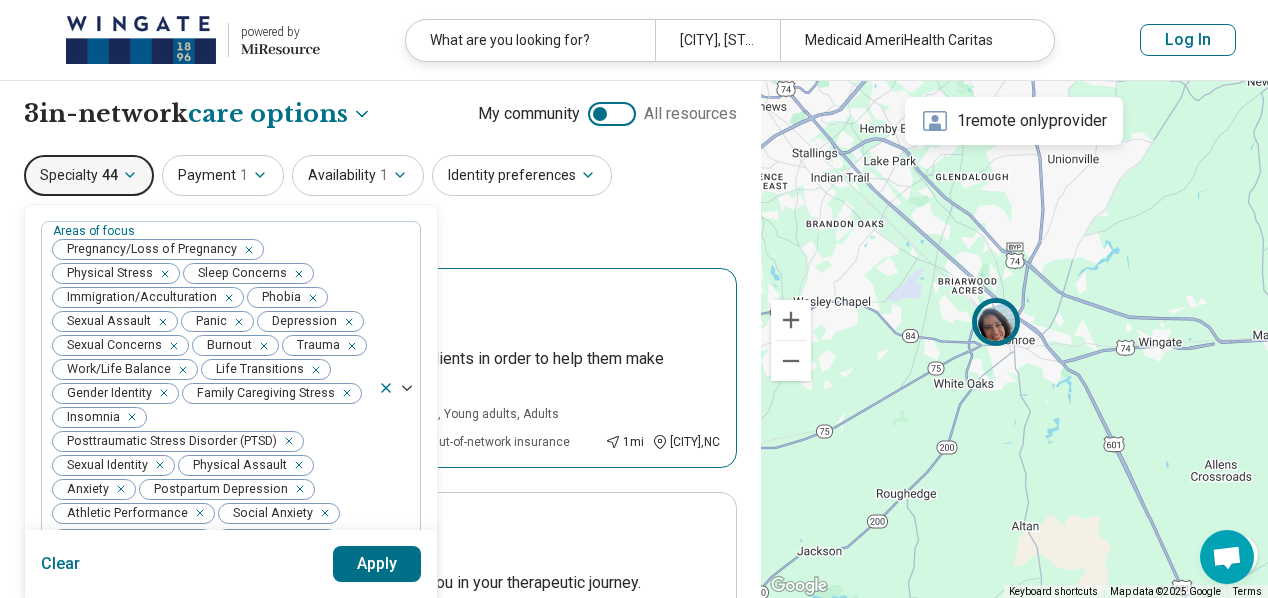 click on "Remote or In-person [FIRST] [LAST] My main goal is to build a relationship with my clients in order to help them make forward progress. Accepting clients Children under 10, Preteen, Teen, Young adults, Adults In-network insurance Out-of-pocket Sliding scale Out-of-network insurance 1 mi [CITY], [STATE]" at bounding box center [380, 368] 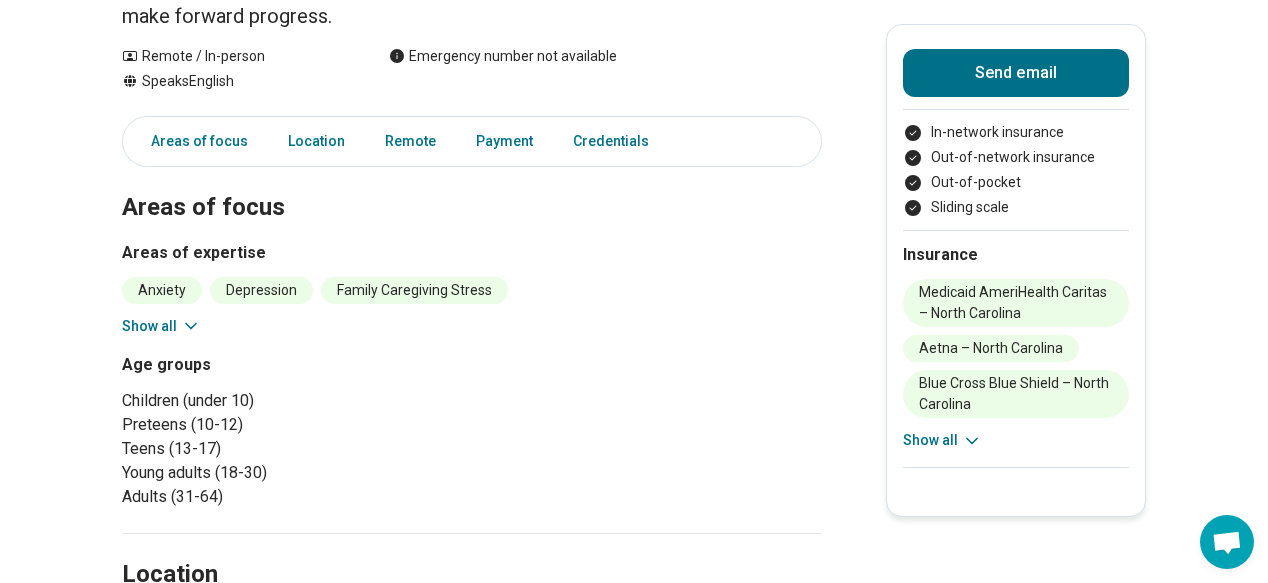 scroll, scrollTop: 280, scrollLeft: 0, axis: vertical 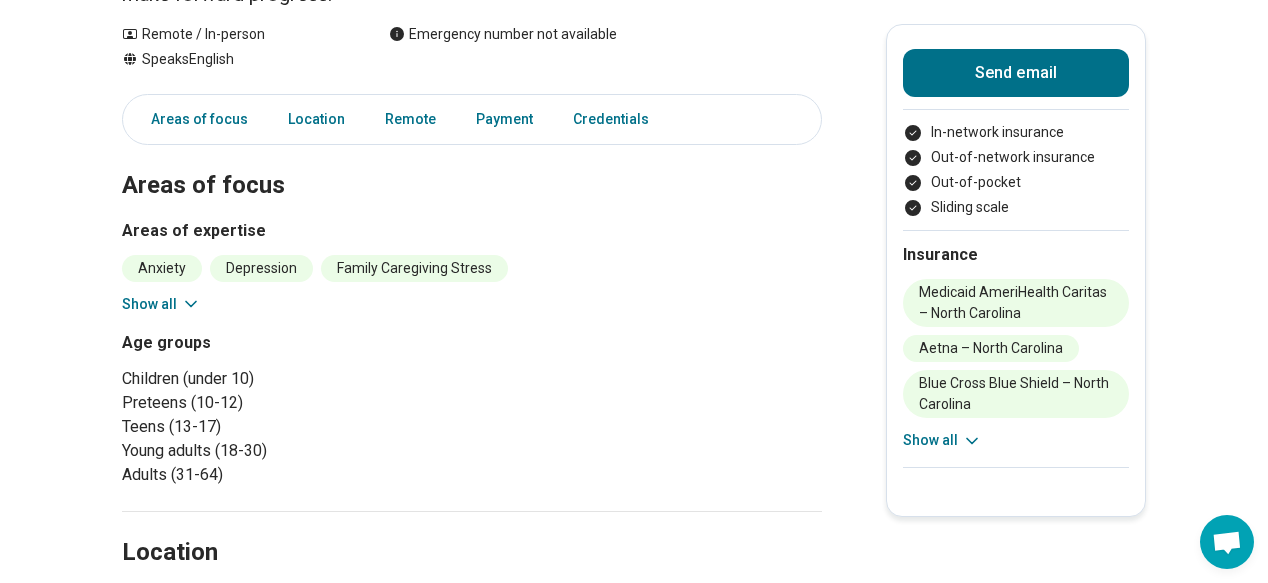 click 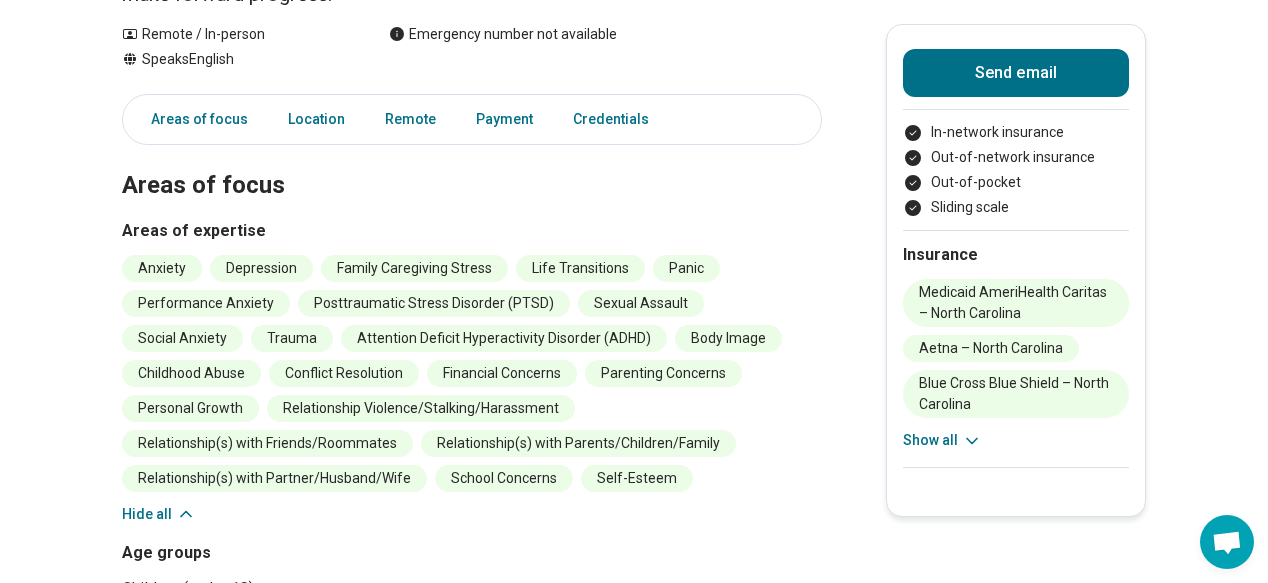type 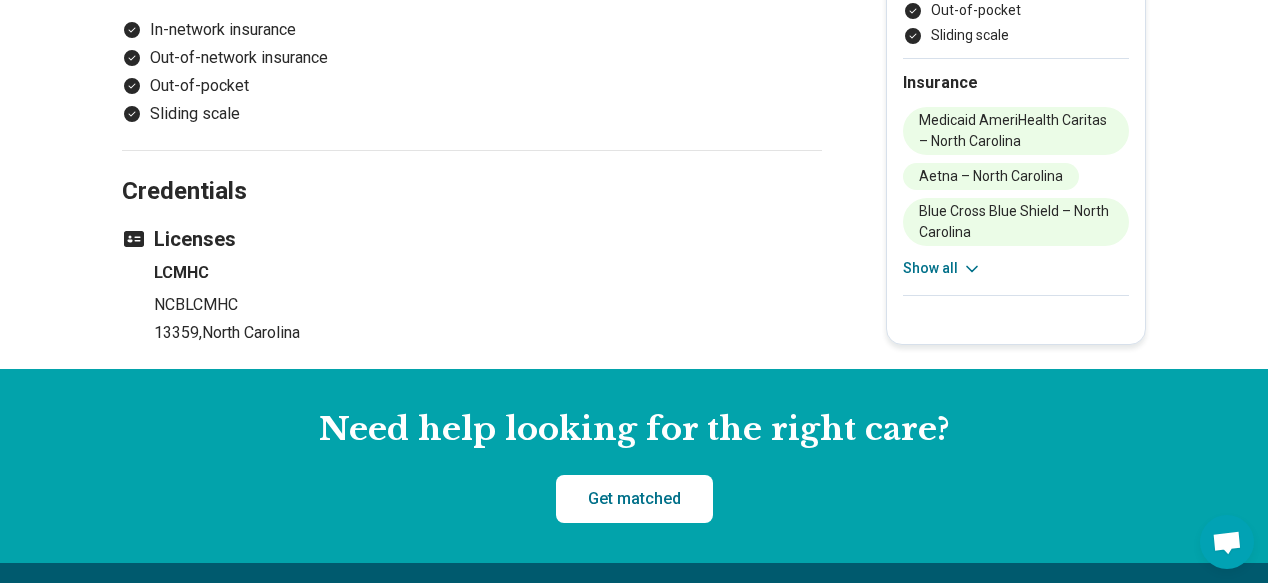 scroll, scrollTop: 2160, scrollLeft: 0, axis: vertical 